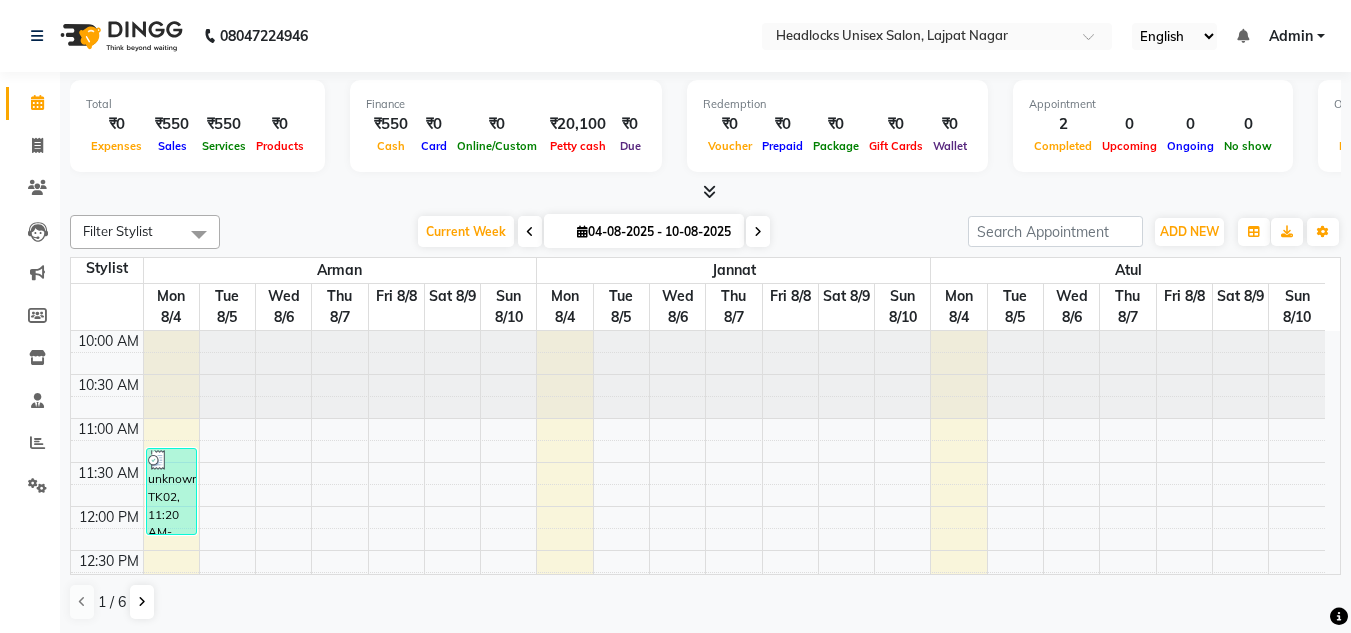 scroll, scrollTop: 0, scrollLeft: 0, axis: both 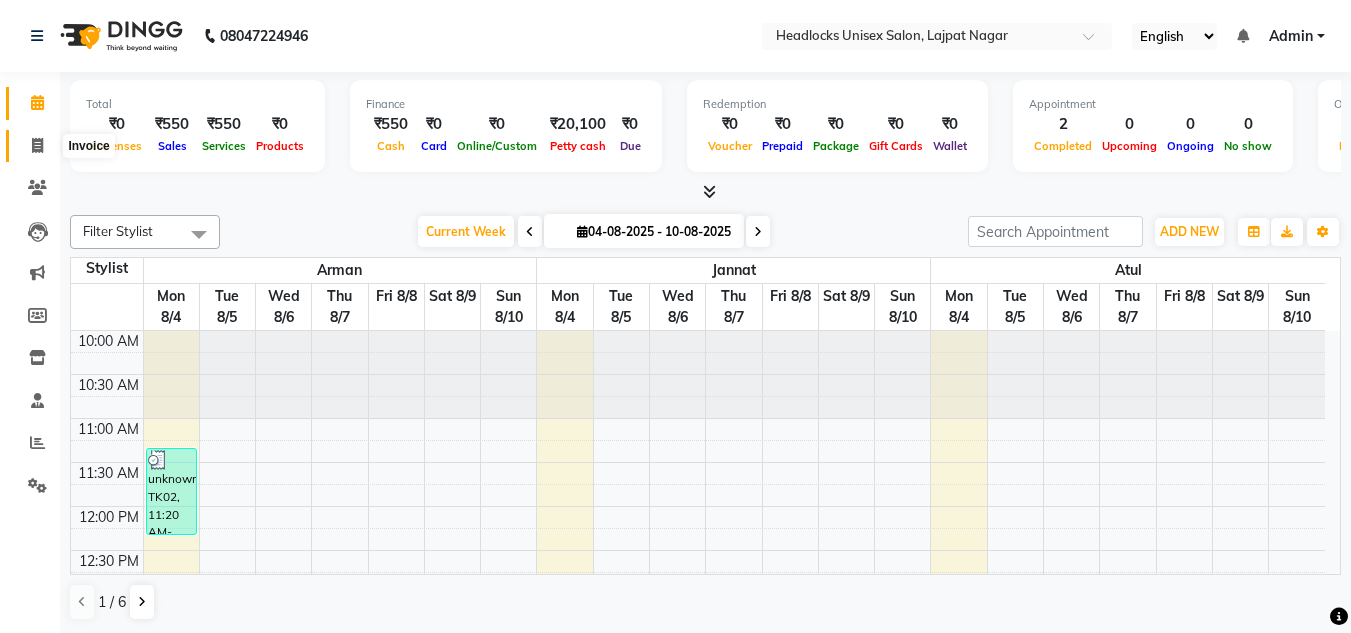 click 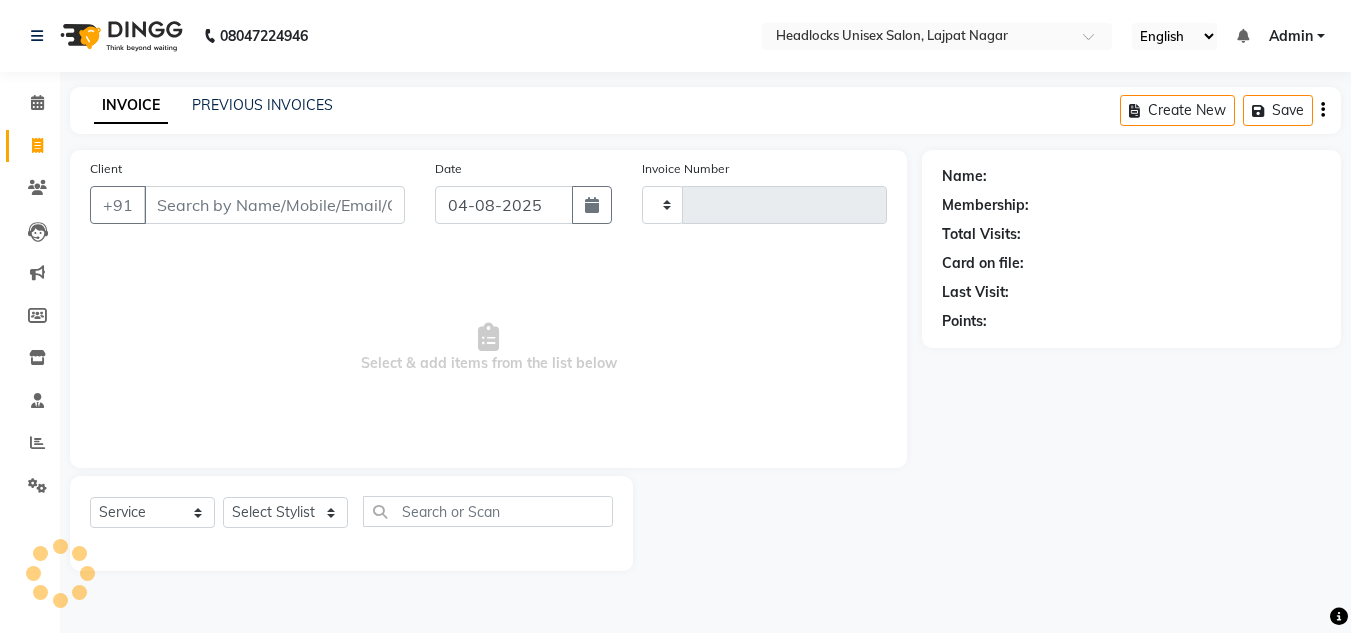 type on "2632" 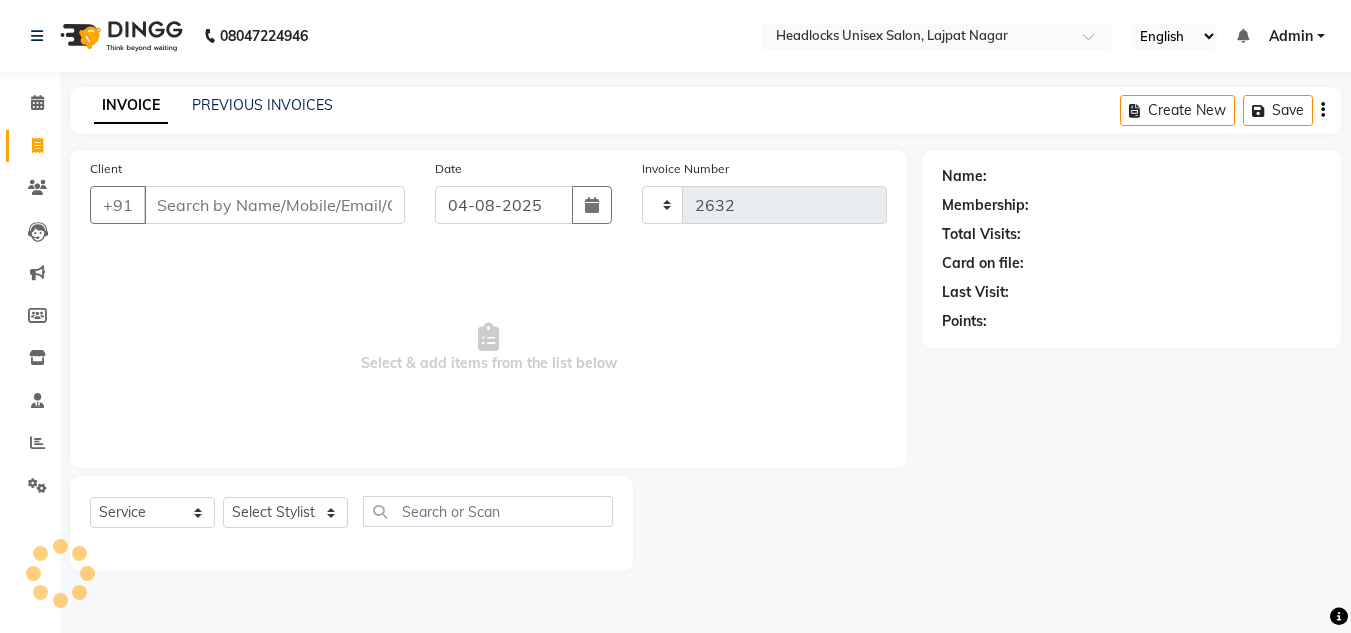 select on "6850" 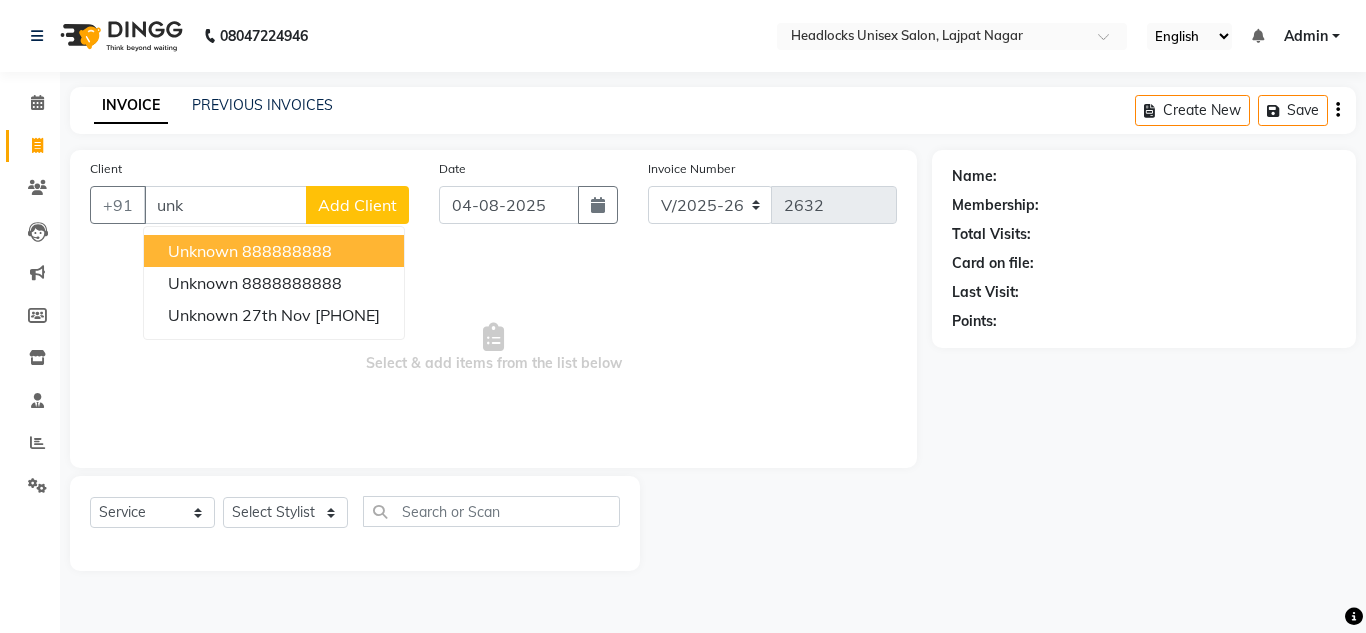 click on "888888888" at bounding box center [287, 251] 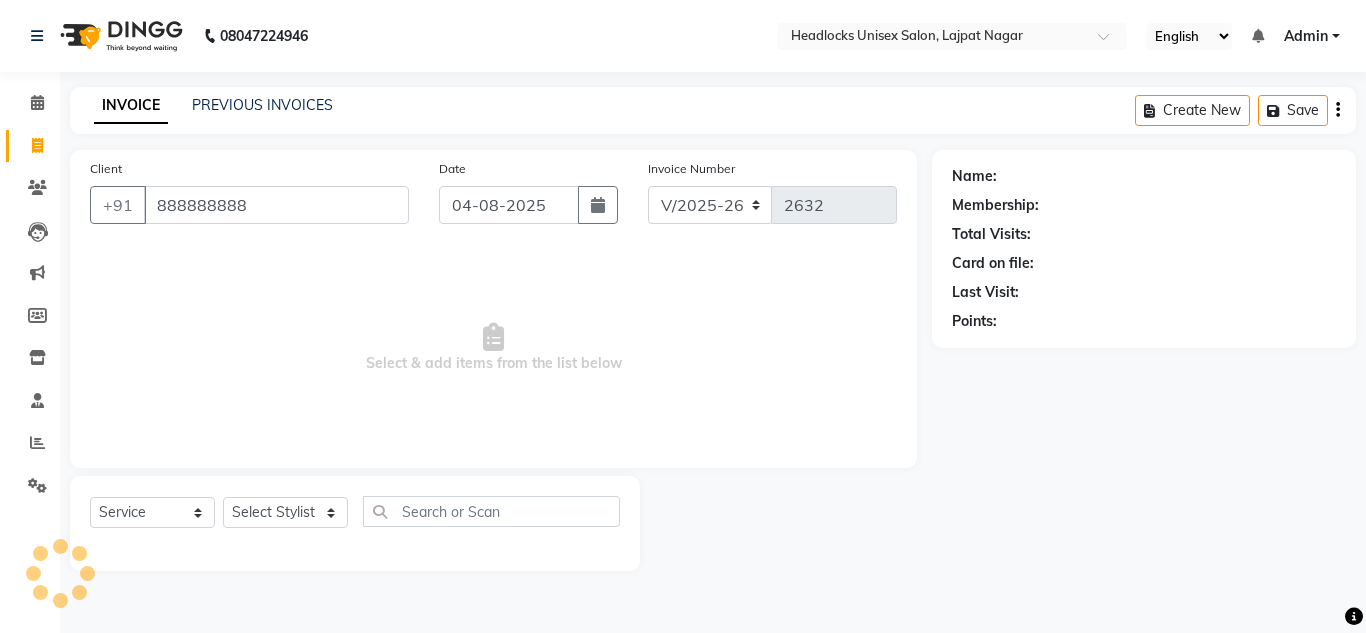 type on "888888888" 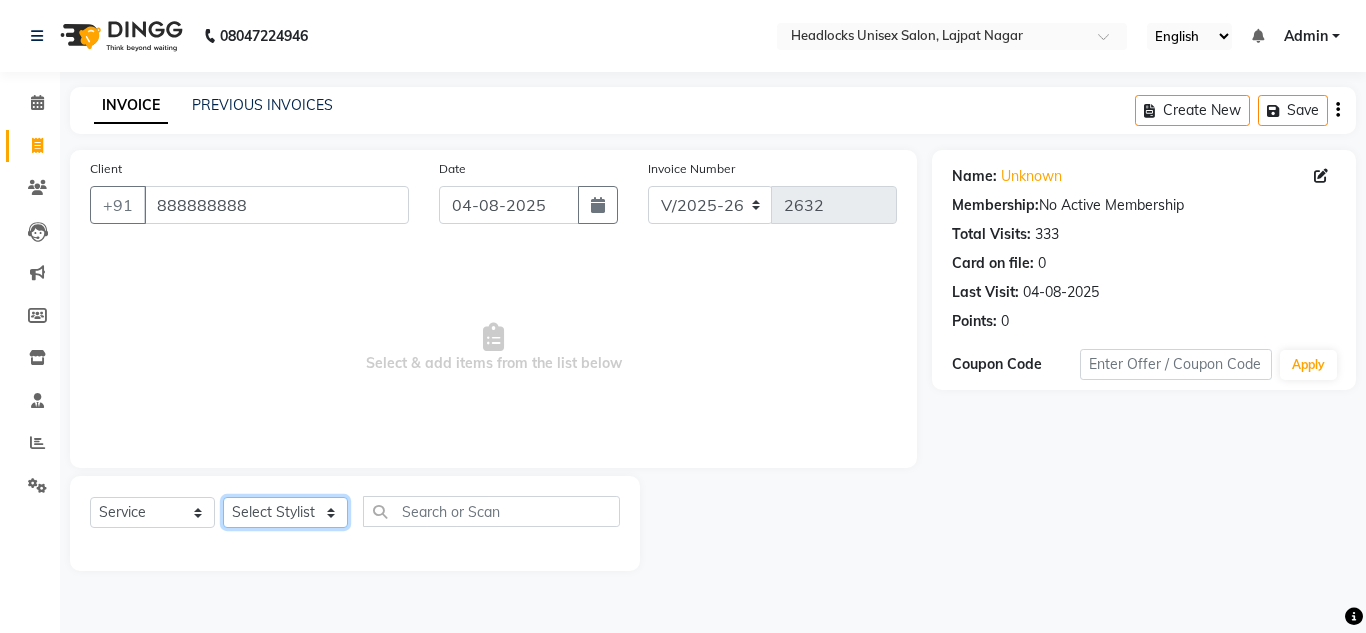 click on "Select Stylist Arman Atul Jannat Kaif Kartik Lucky Nazia Pinky Rashid Sabiya Sandeep Shankar Shavaz Malik Sudhir Suraj Vikas Vinay Roy Vinod" 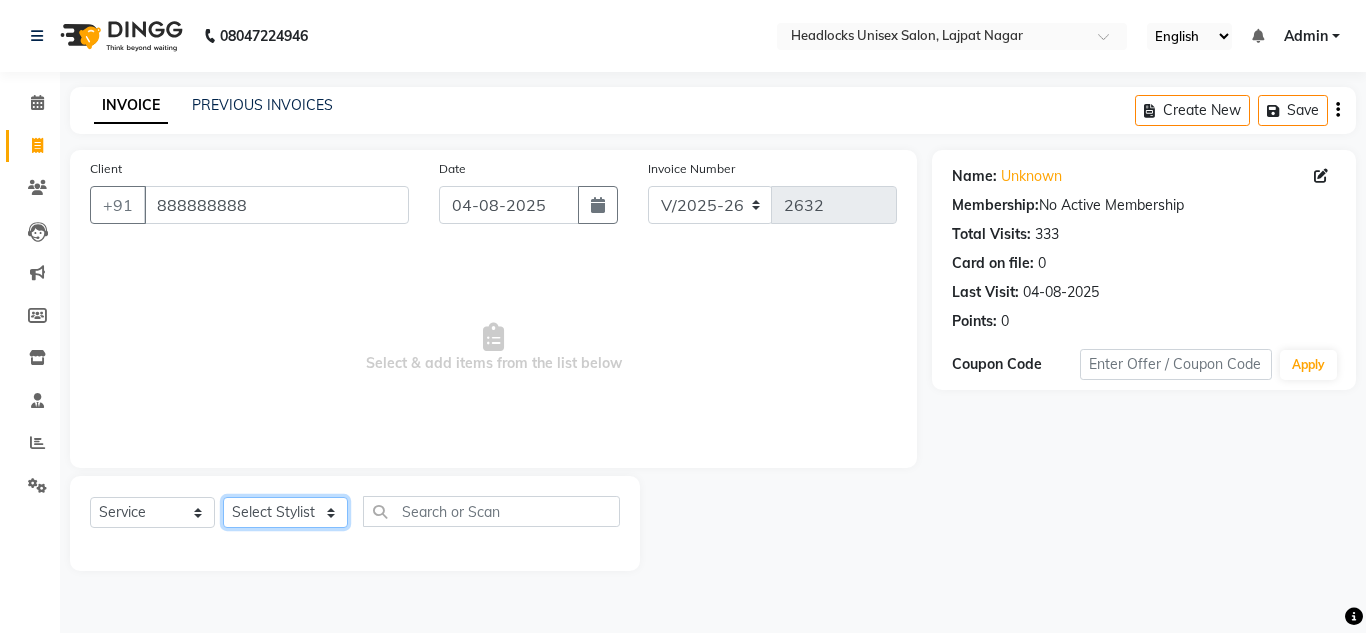 select on "66496" 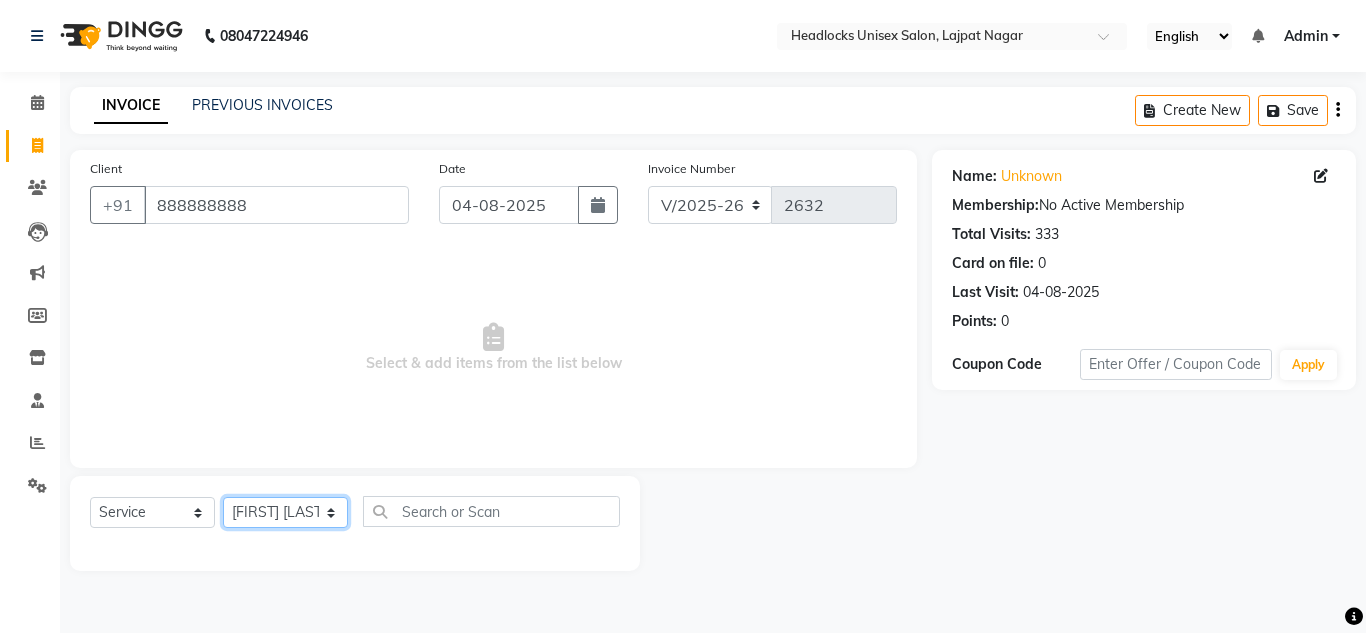 click on "Select Stylist Arman Atul Jannat Kaif Kartik Lucky Nazia Pinky Rashid Sabiya Sandeep Shankar Shavaz Malik Sudhir Suraj Vikas Vinay Roy Vinod" 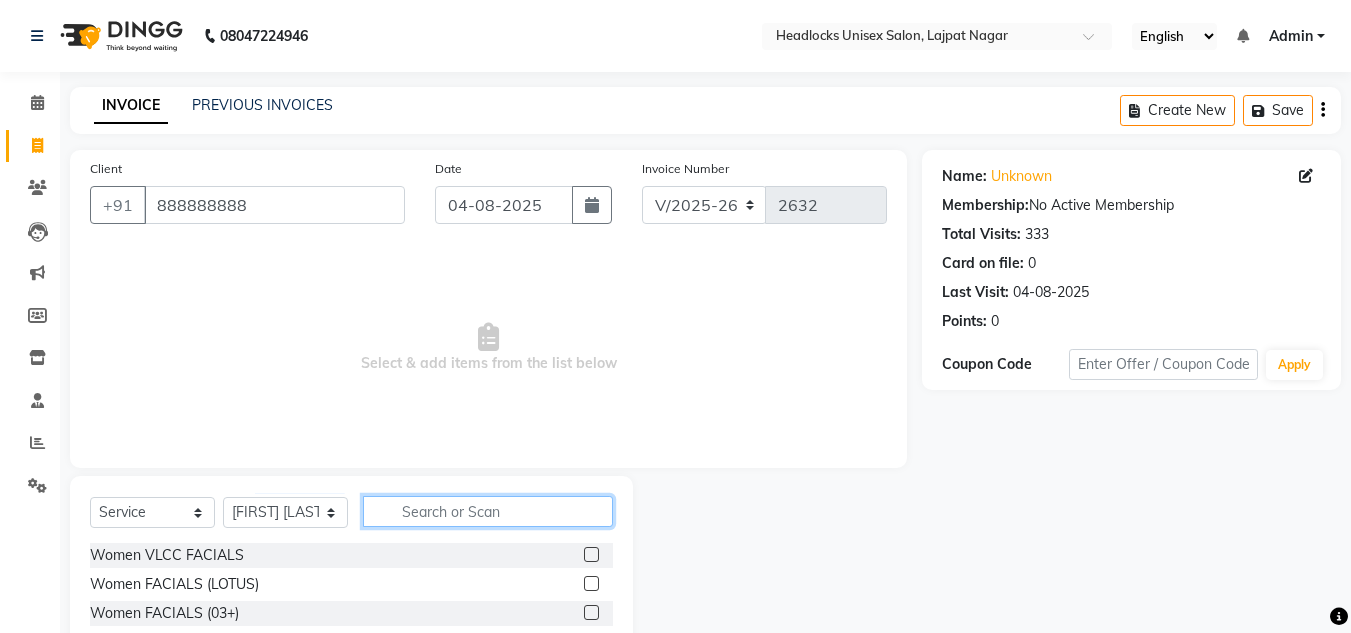 click 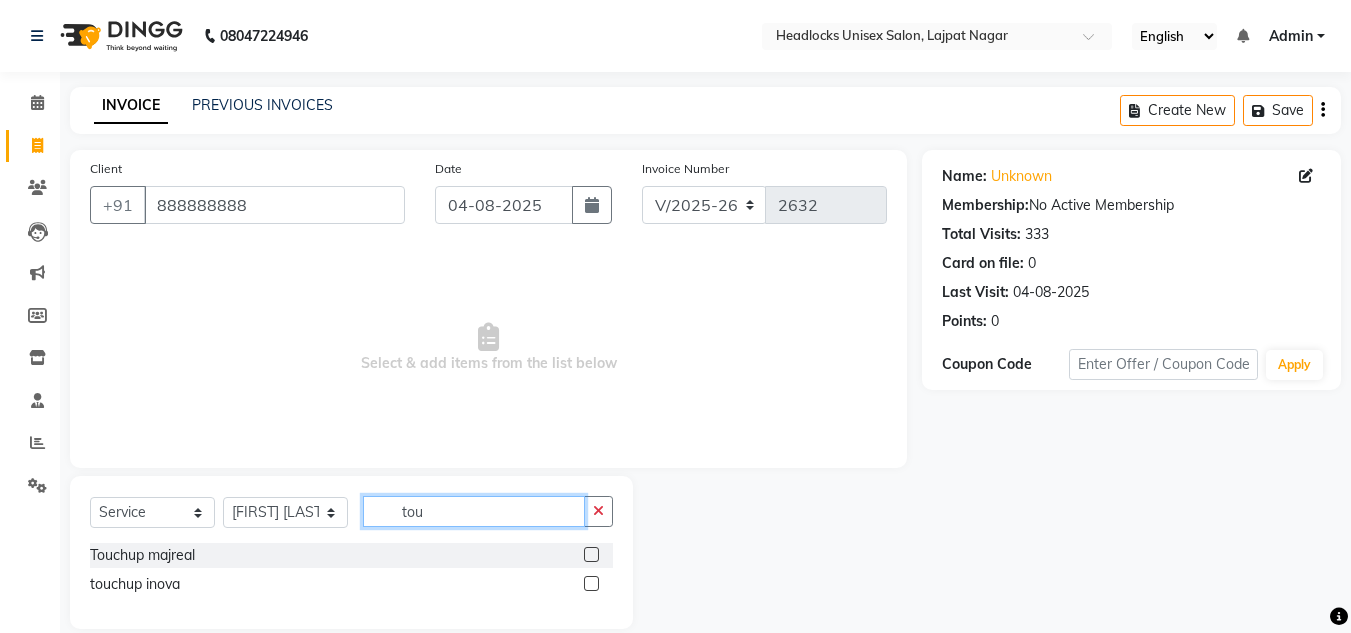type on "tou" 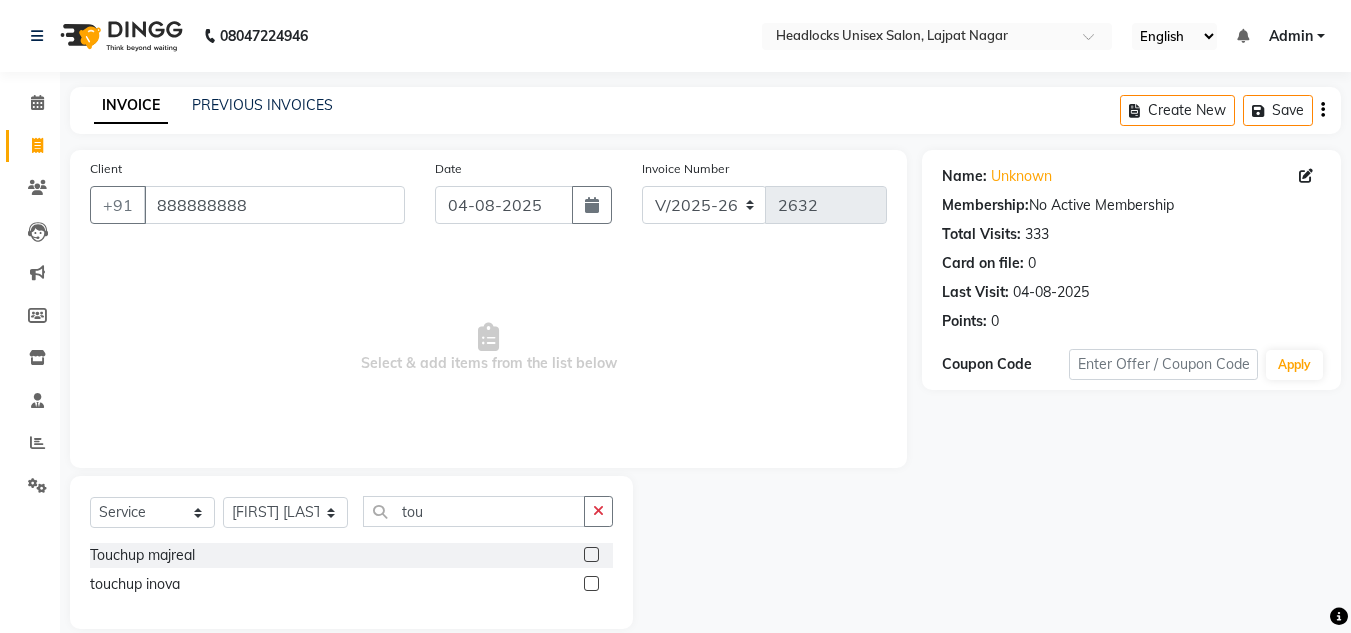 click 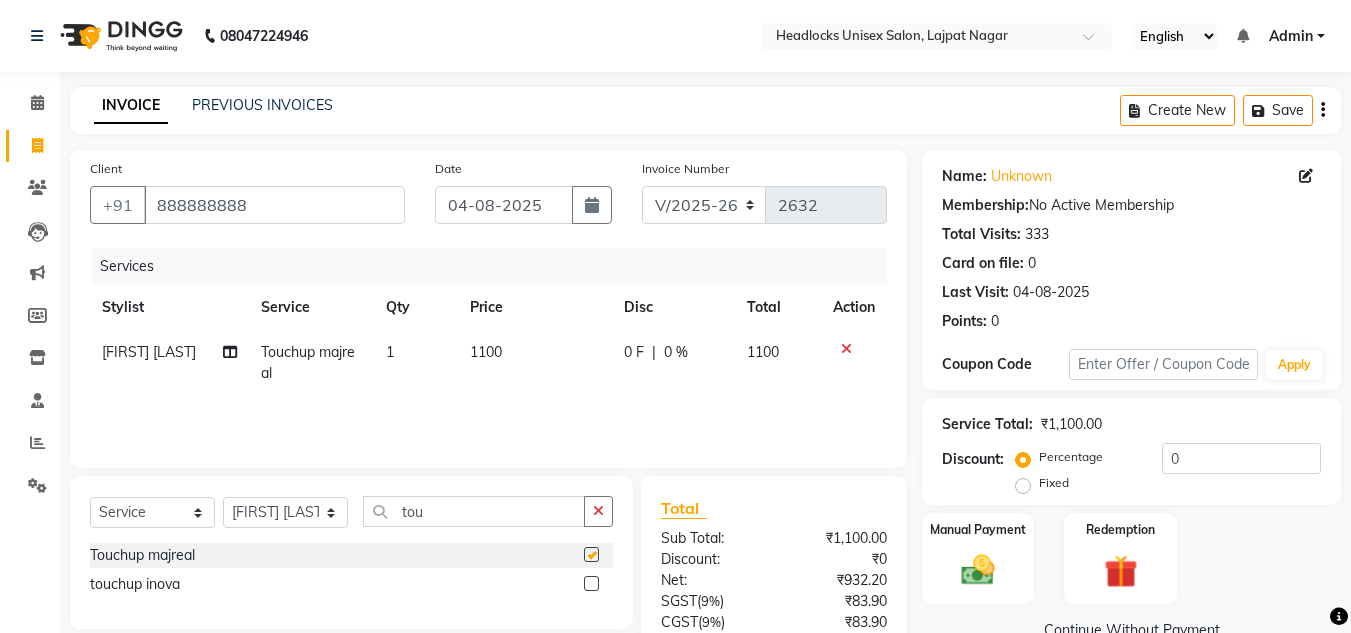checkbox on "false" 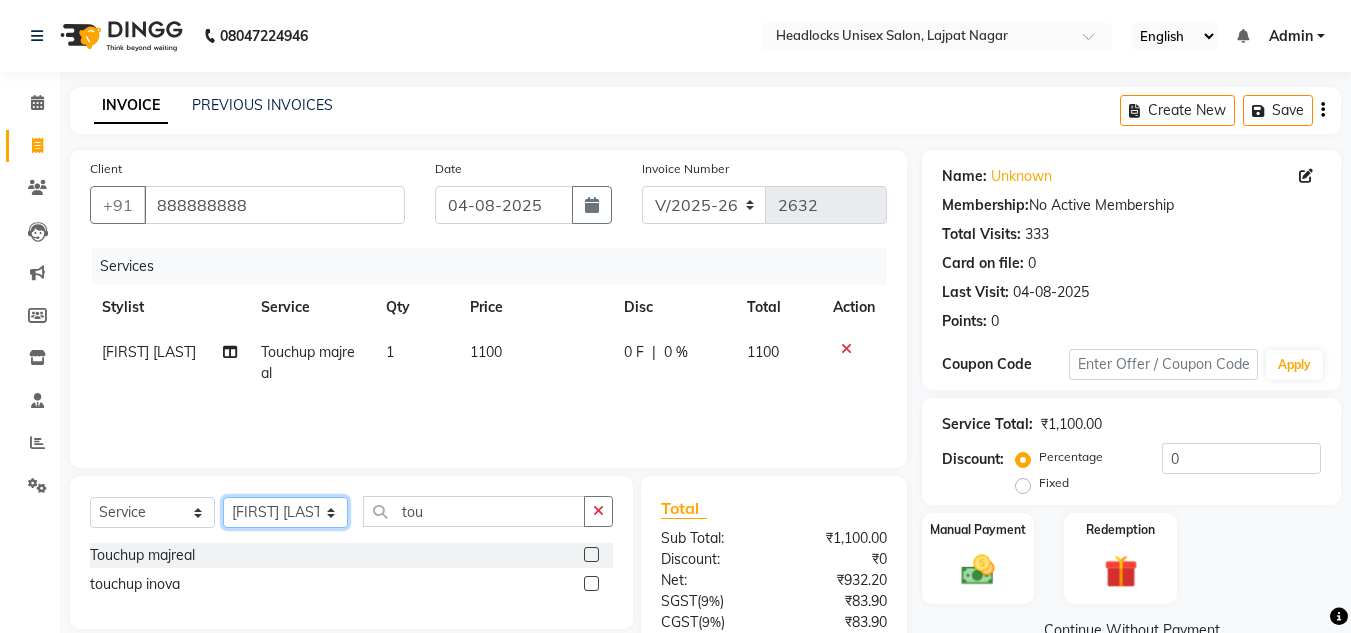 click on "Select Stylist Arman Atul Jannat Kaif Kartik Lucky Nazia Pinky Rashid Sabiya Sandeep Shankar Shavaz Malik Sudhir Suraj Vikas Vinay Roy Vinod" 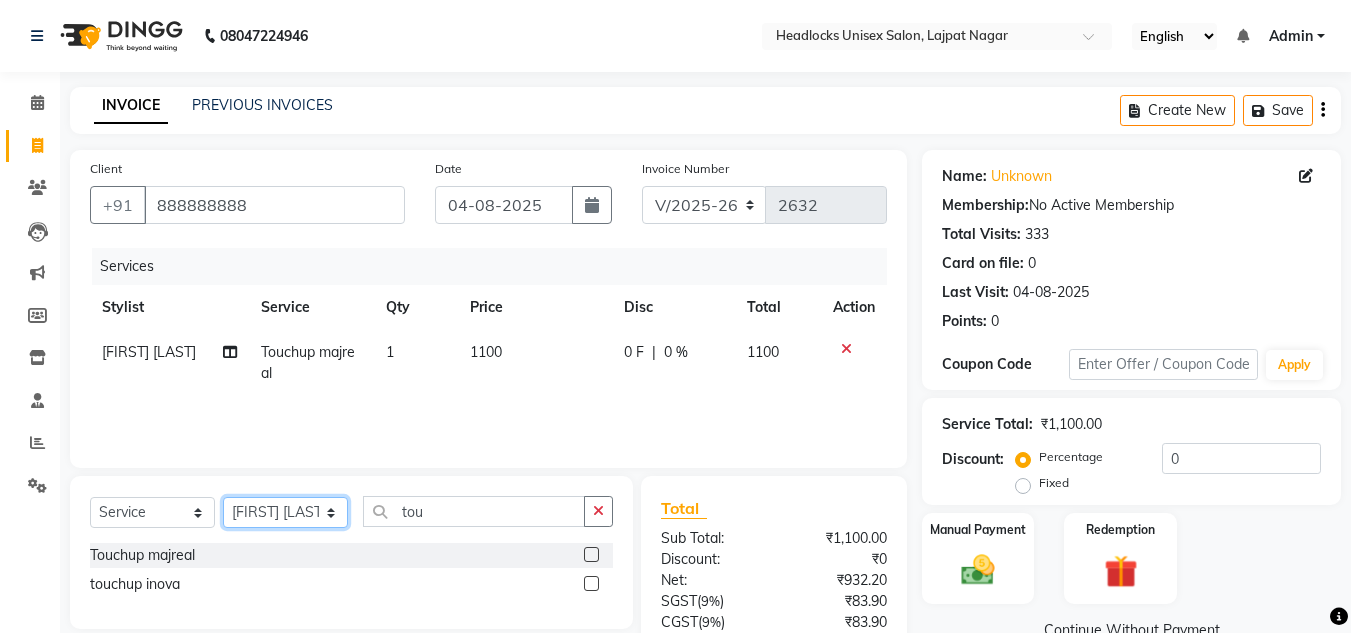 select on "53614" 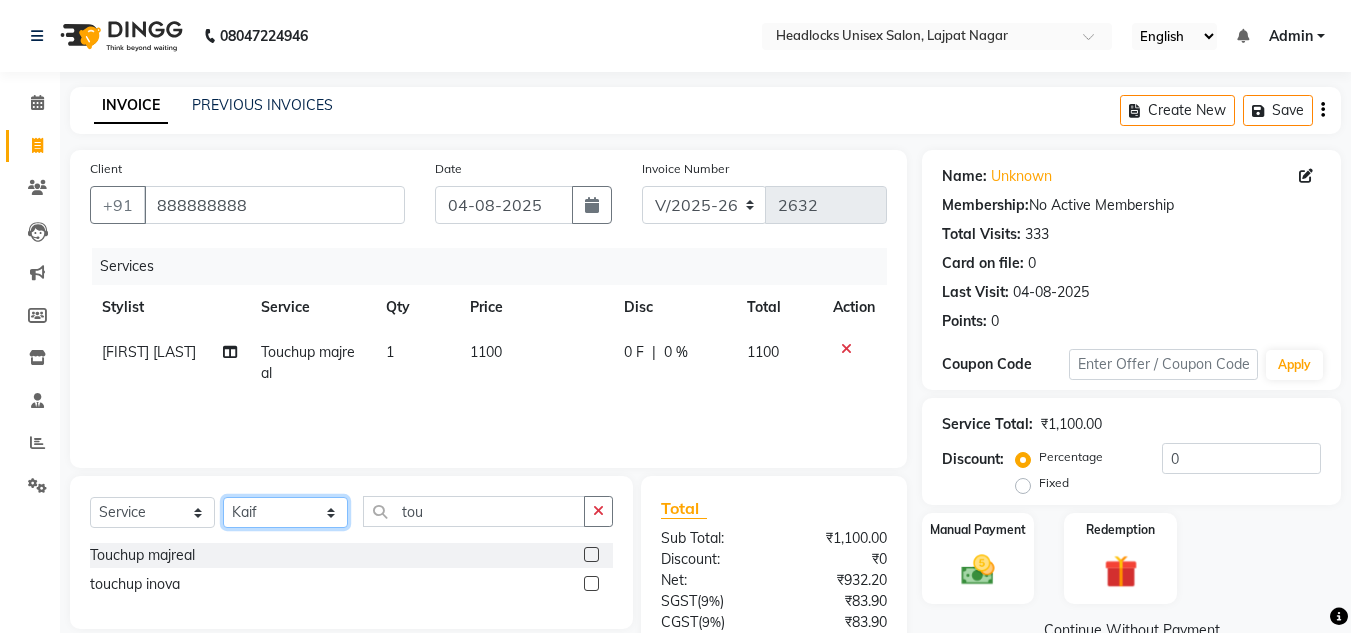 click on "Select Stylist Arman Atul Jannat Kaif Kartik Lucky Nazia Pinky Rashid Sabiya Sandeep Shankar Shavaz Malik Sudhir Suraj Vikas Vinay Roy Vinod" 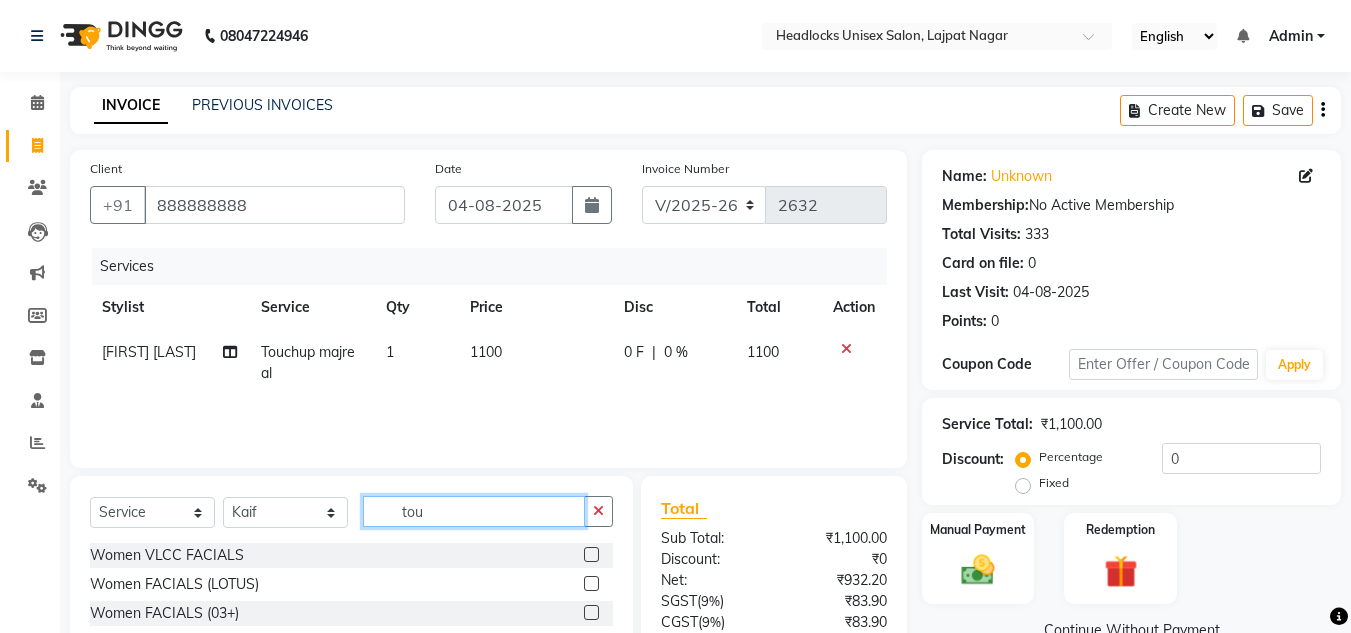 click on "tou" 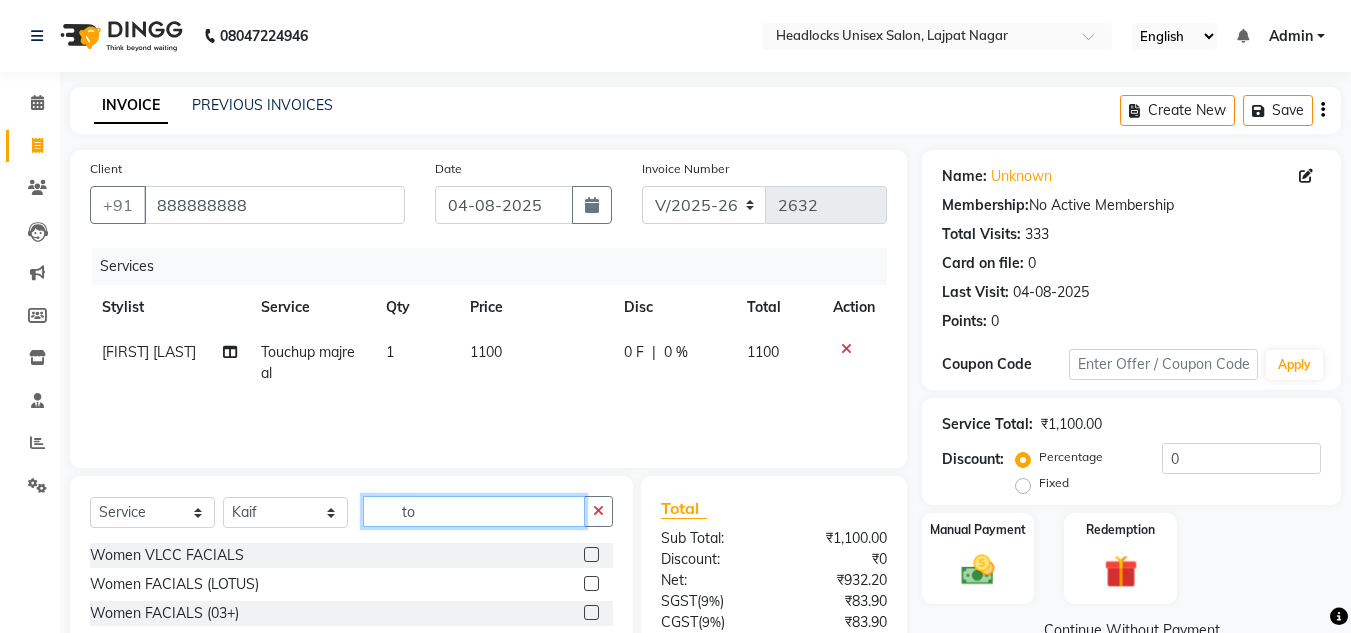type on "t" 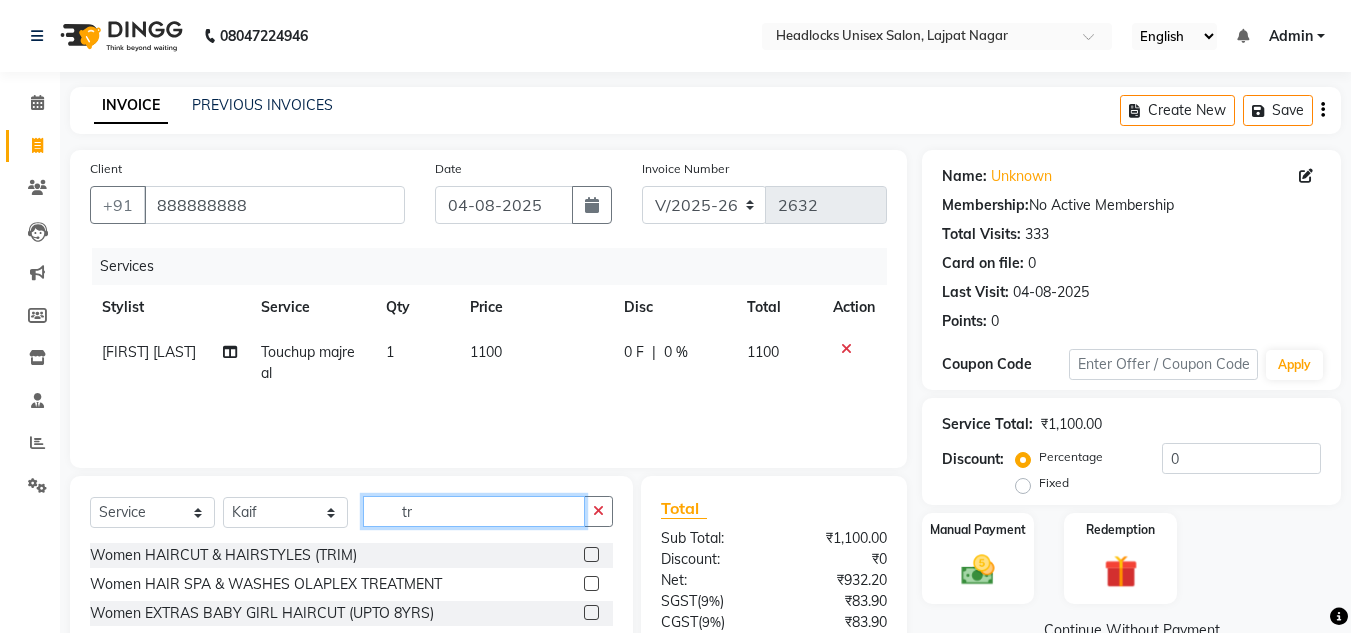 type on "t" 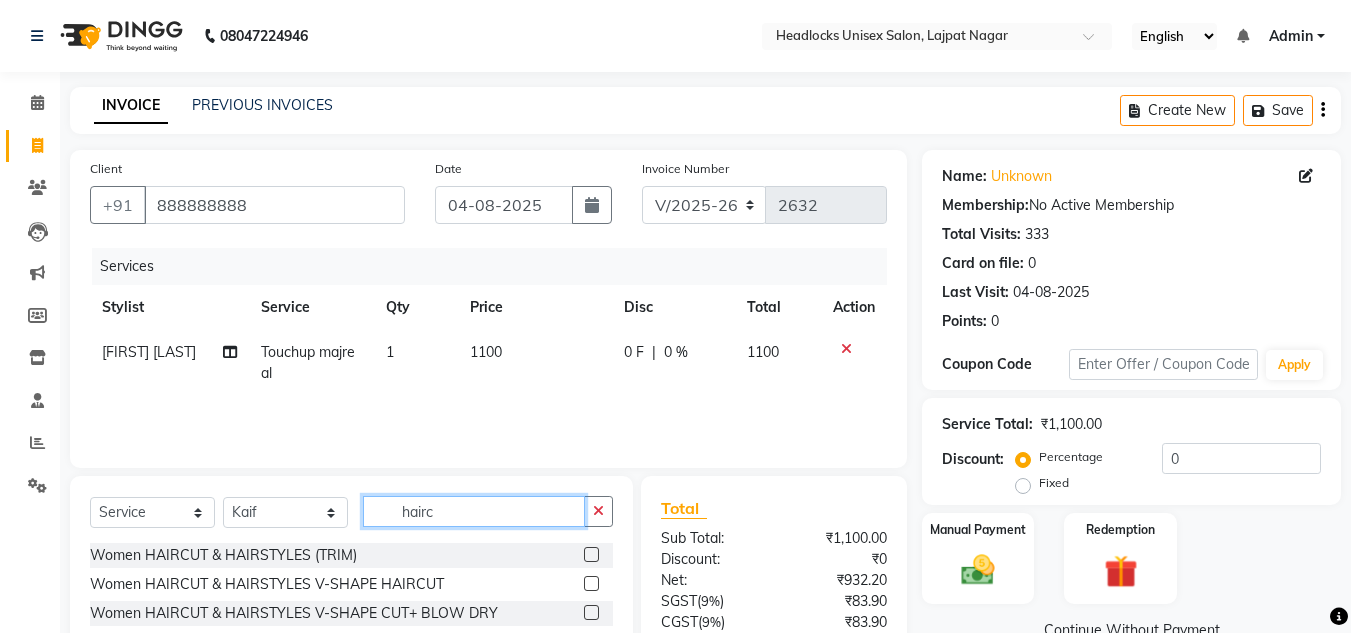 type on "hairc" 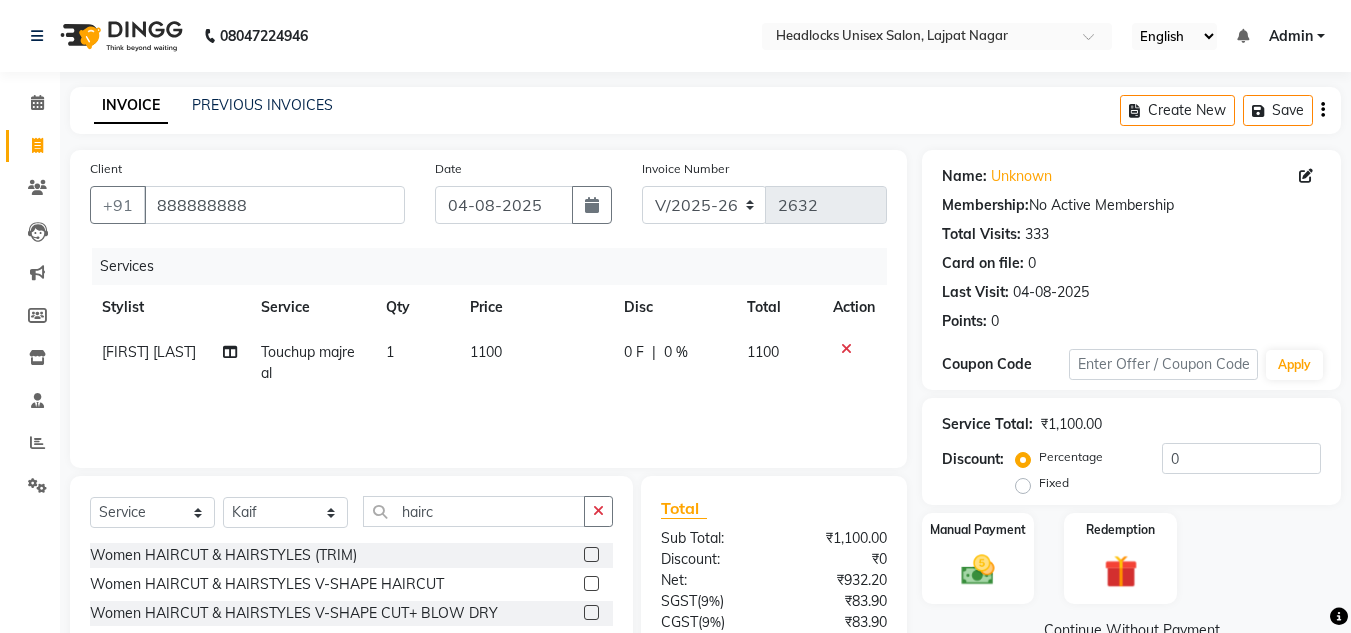 click 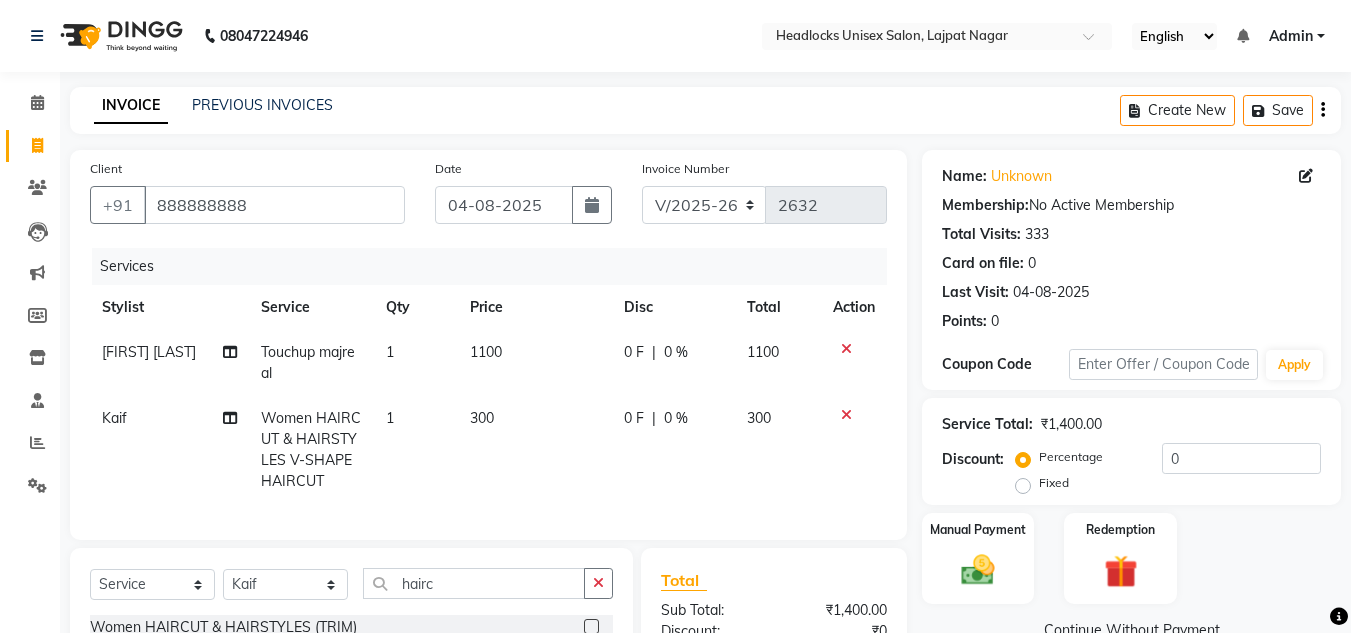 checkbox on "false" 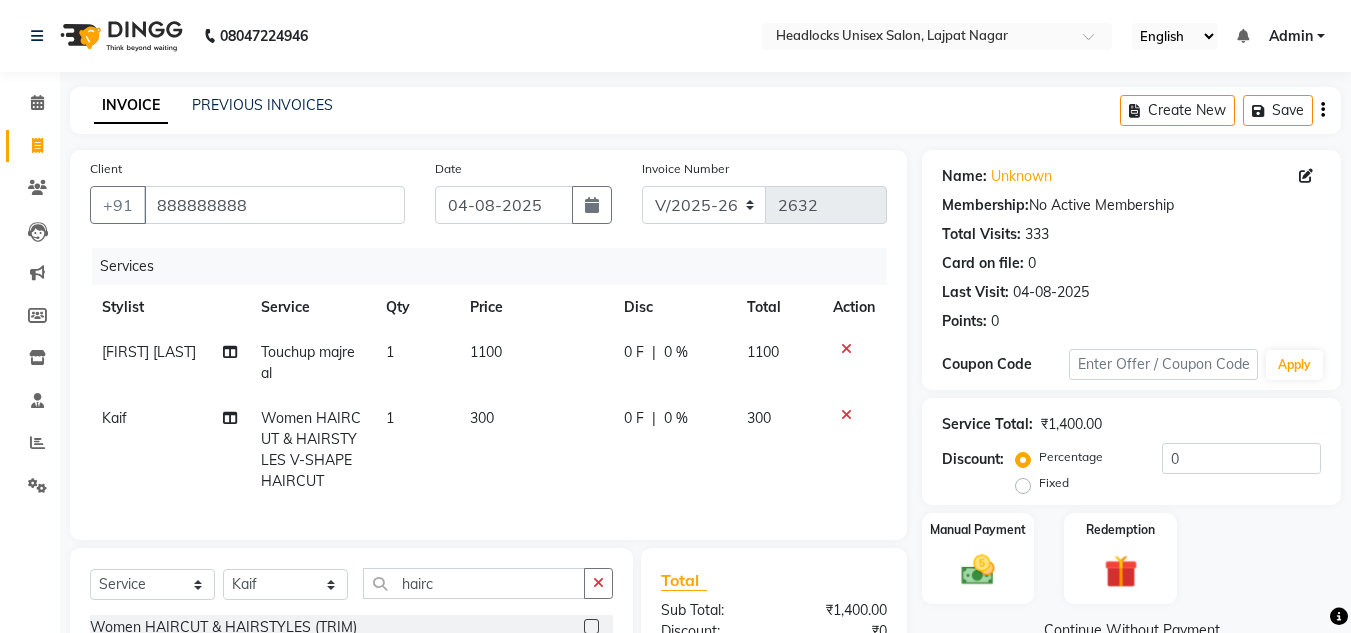 click on "1100" 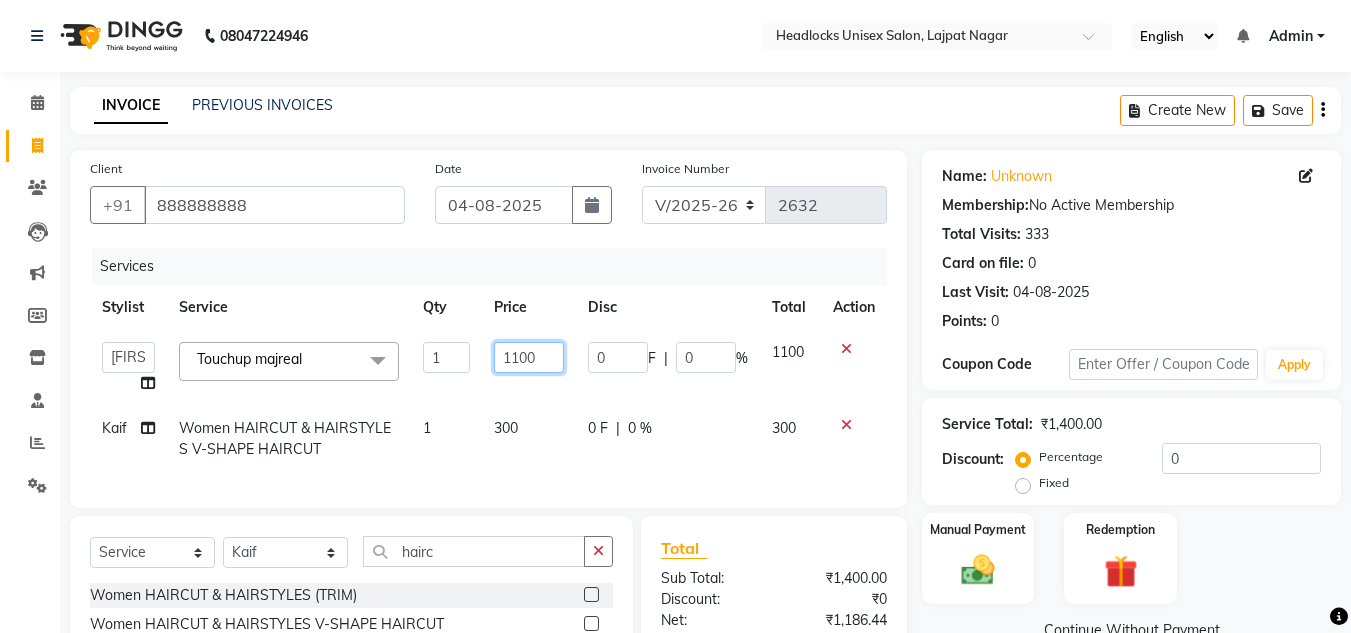 click on "1100" 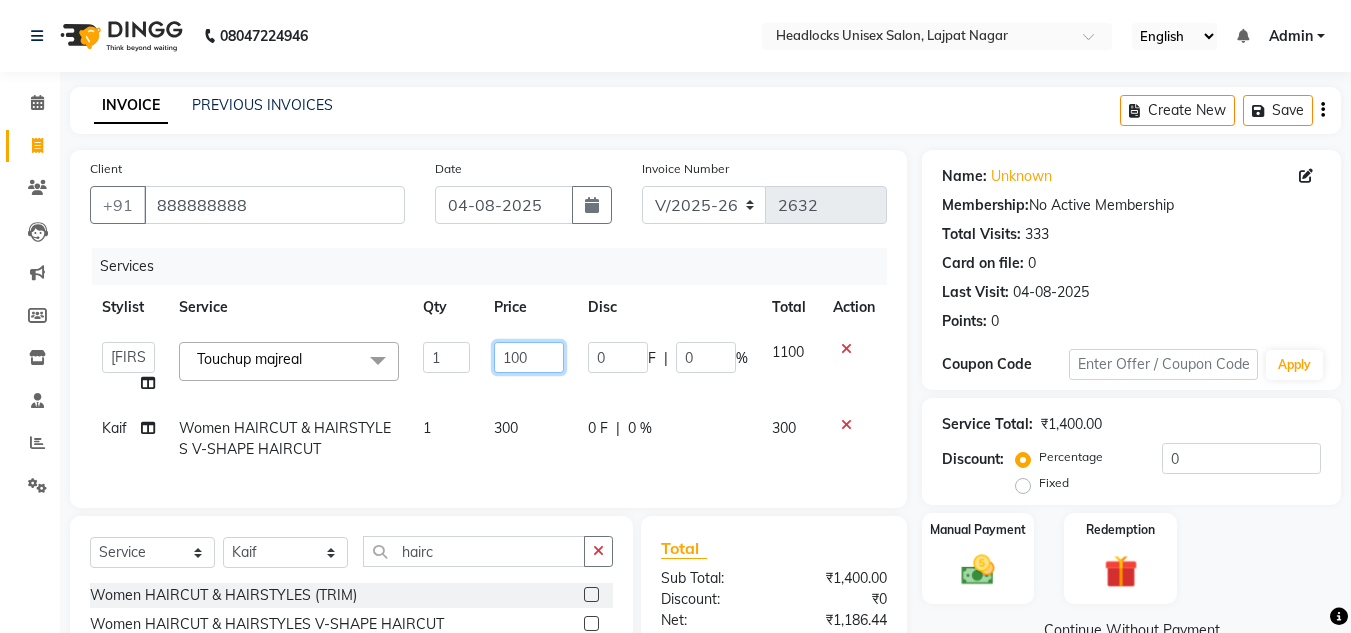 type on "1000" 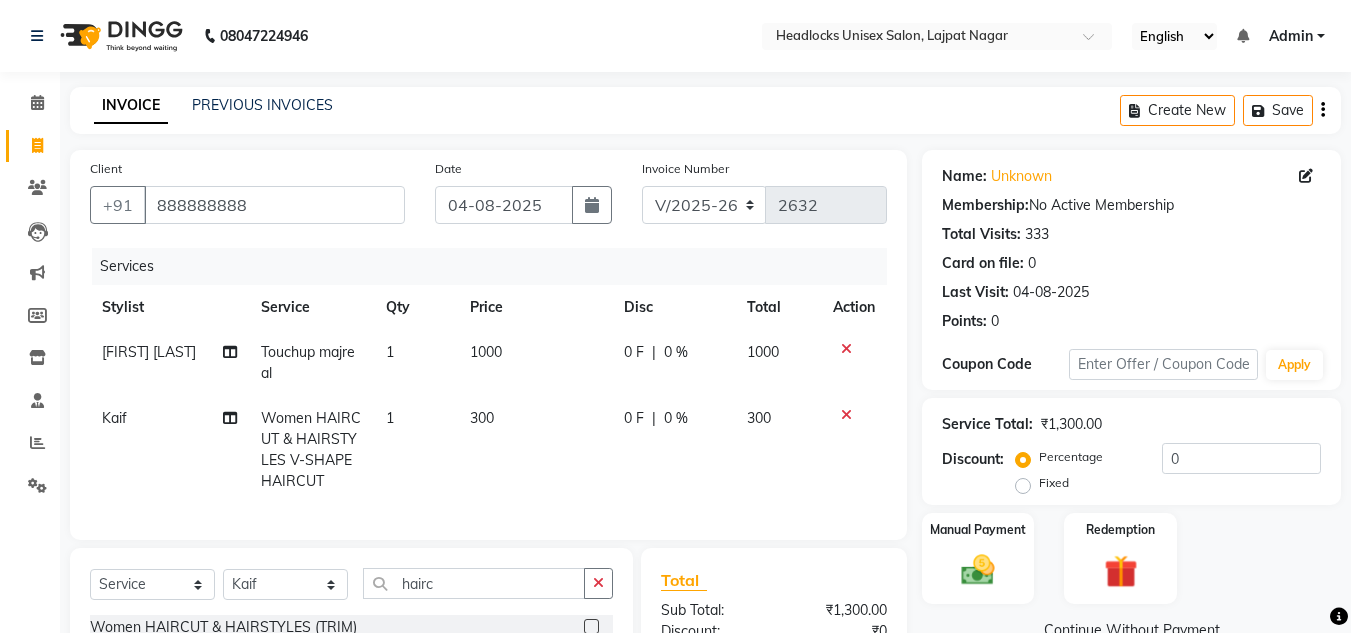 click on "Manual Payment Redemption" 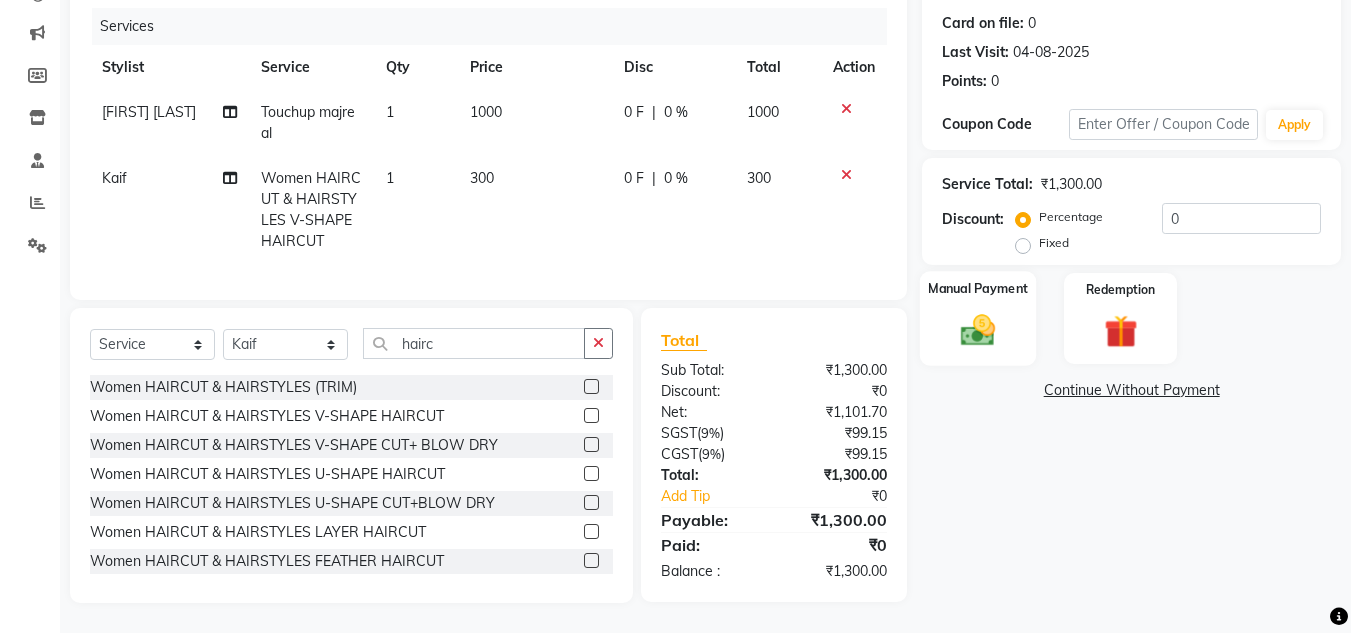 click 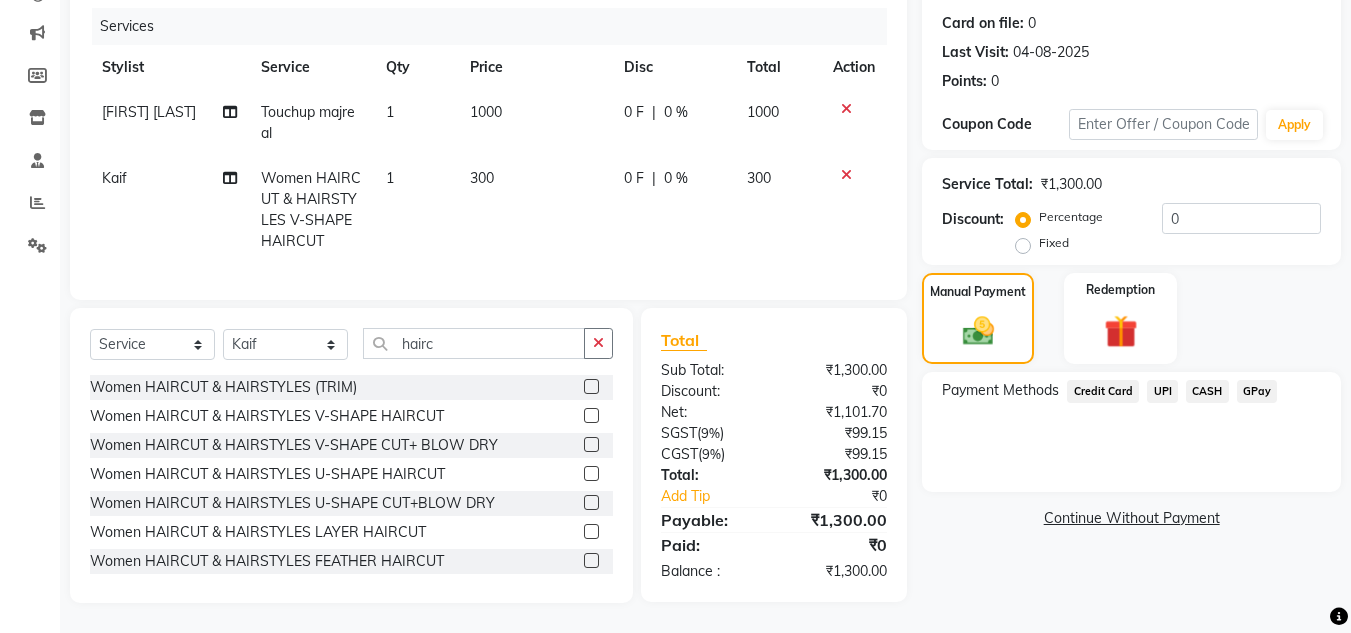 click on "CASH" 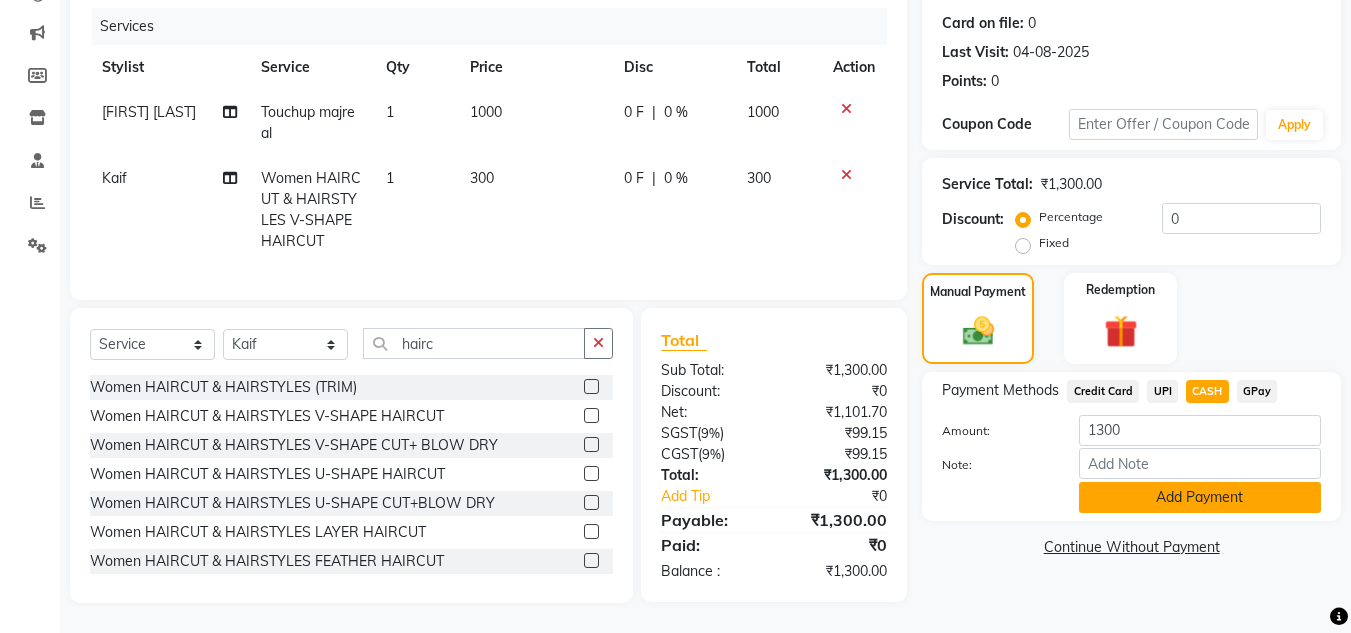 click on "Add Payment" 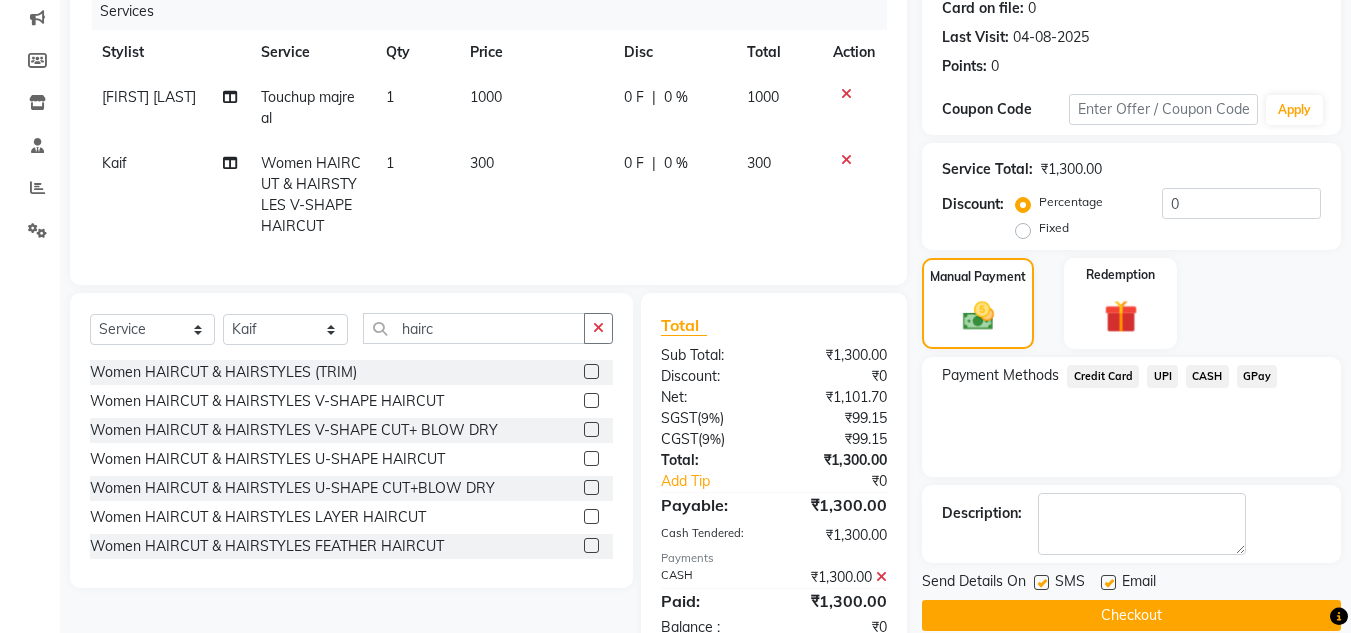 click on "Checkout" 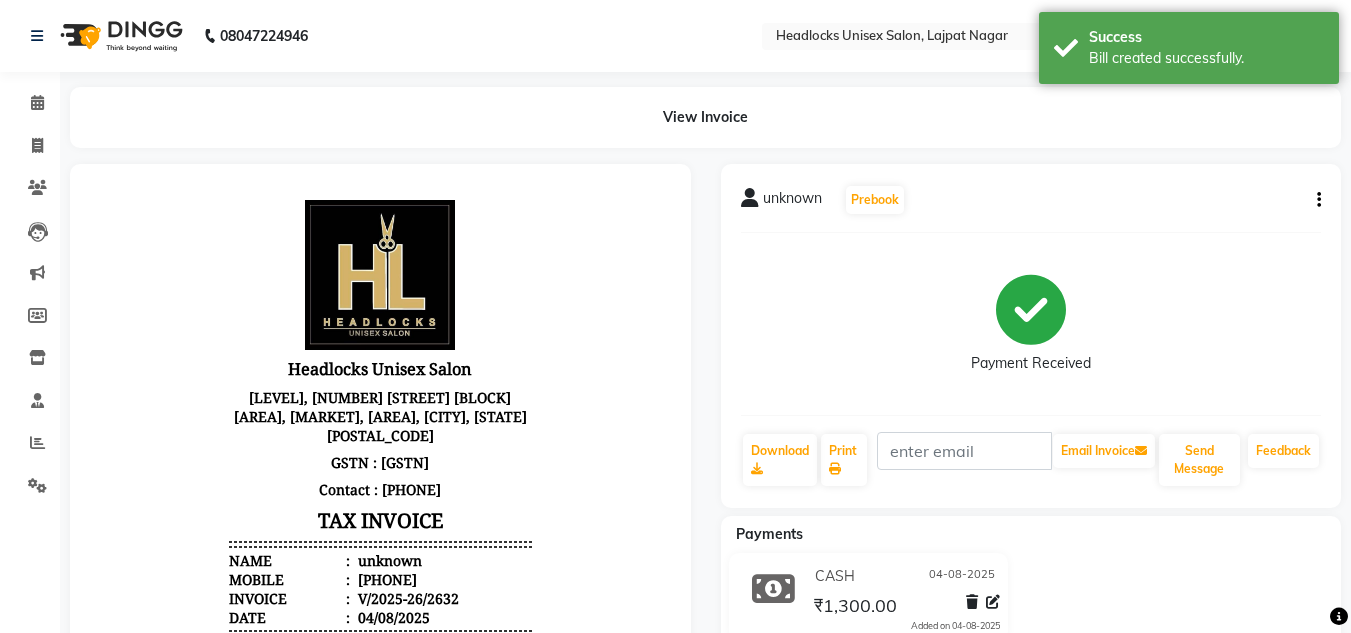 scroll, scrollTop: 0, scrollLeft: 0, axis: both 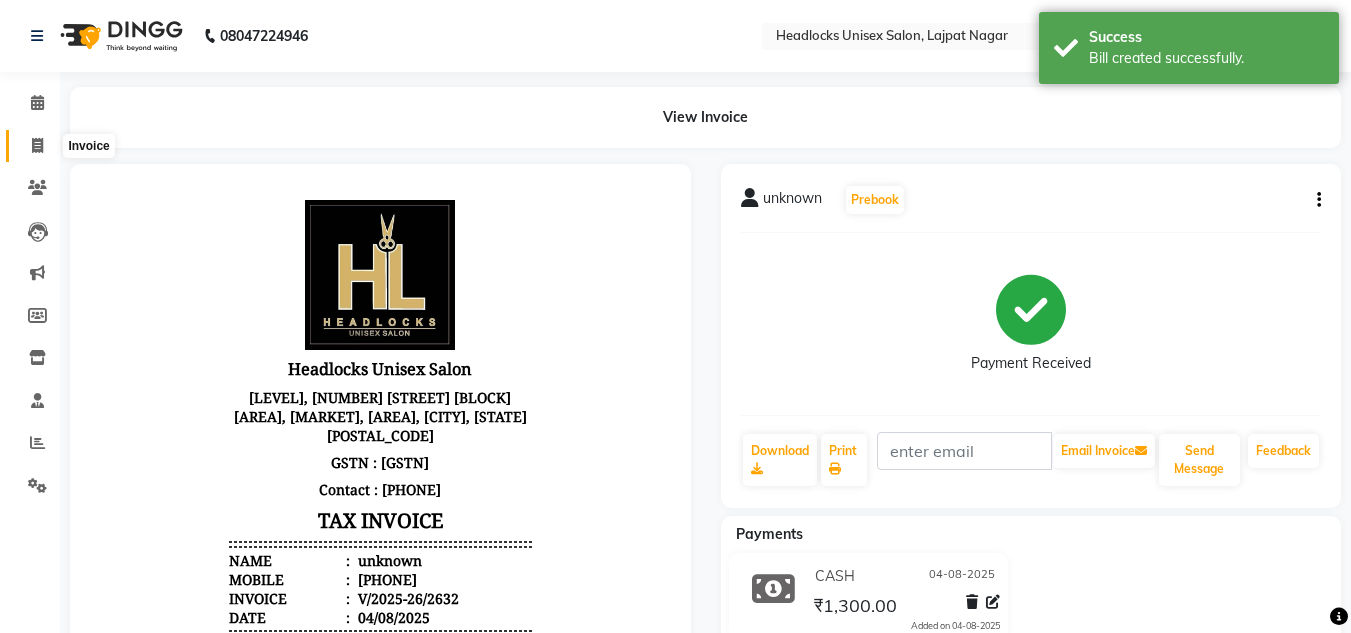 click 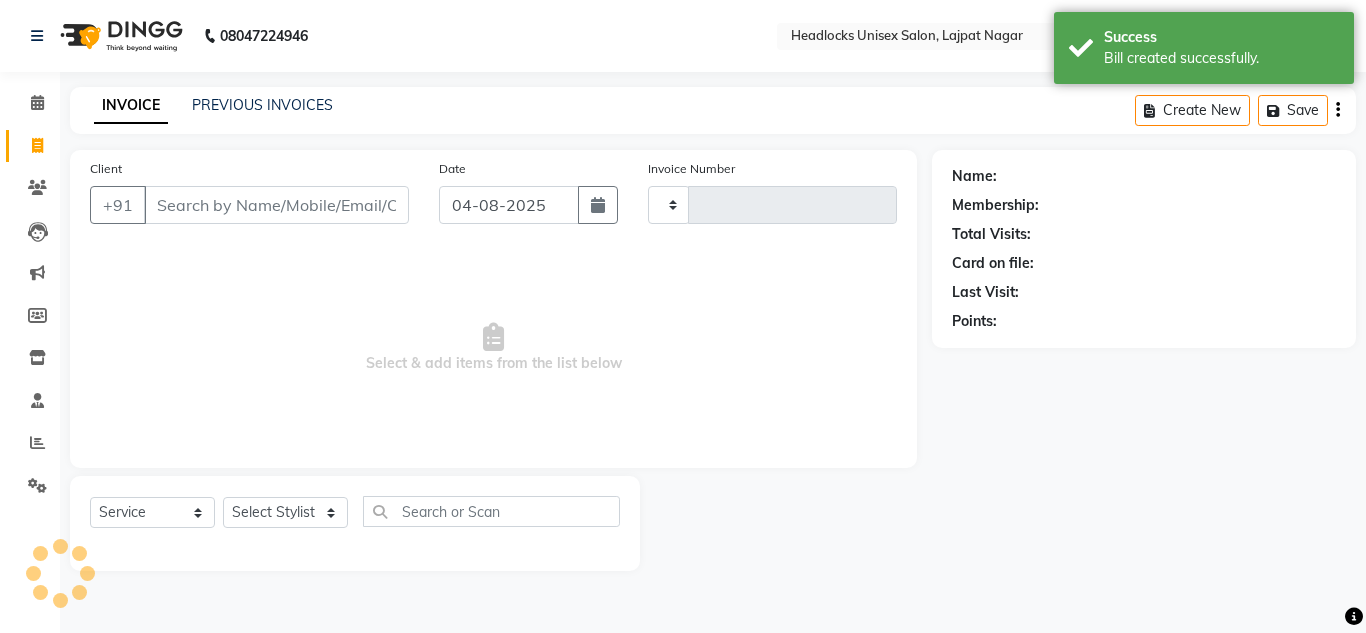 type on "2633" 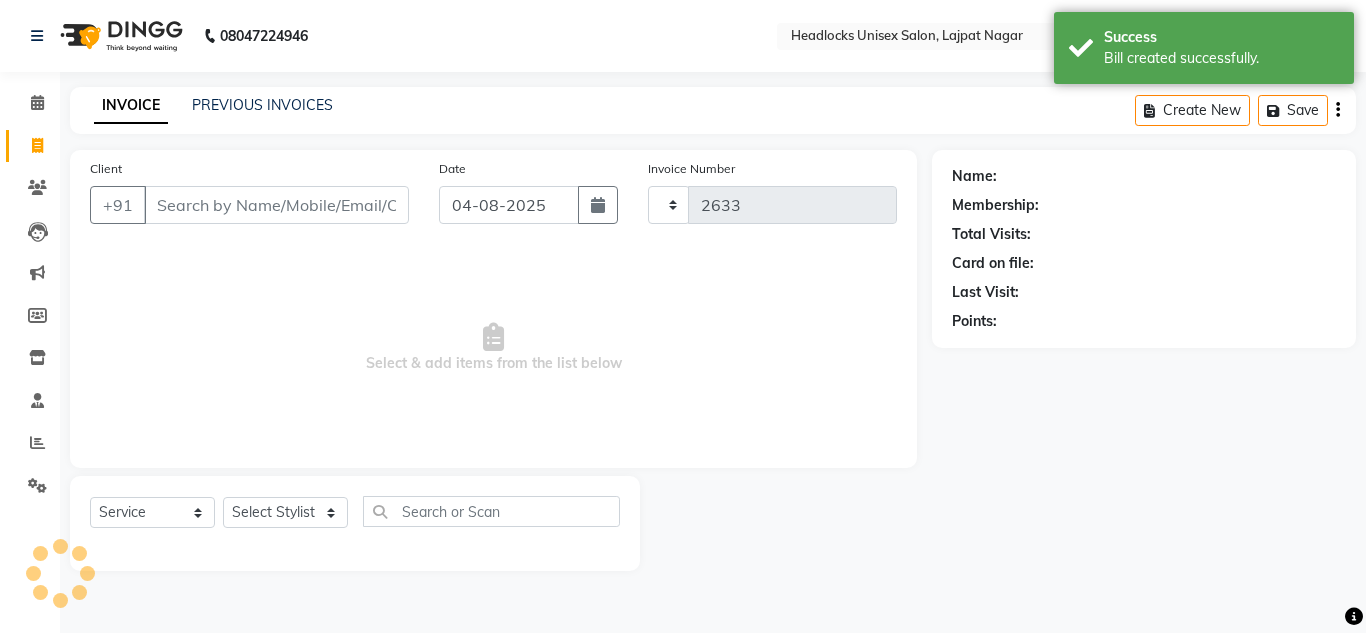 select on "6850" 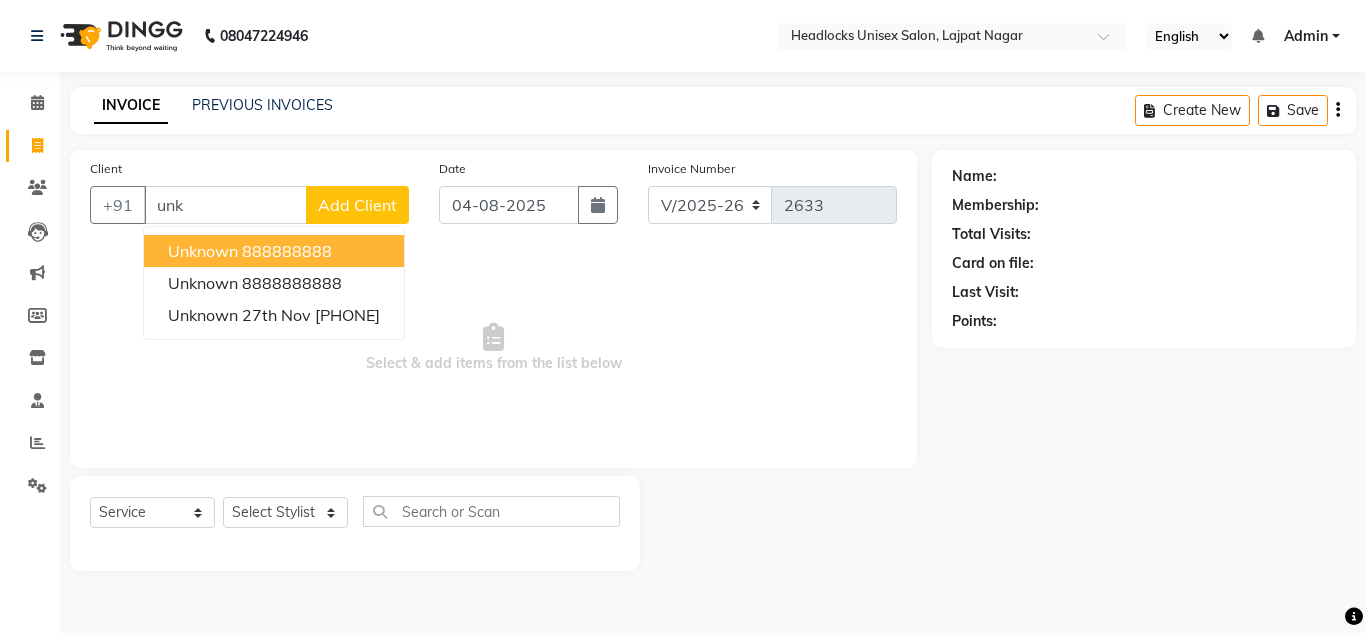 click on "888888888" at bounding box center (287, 251) 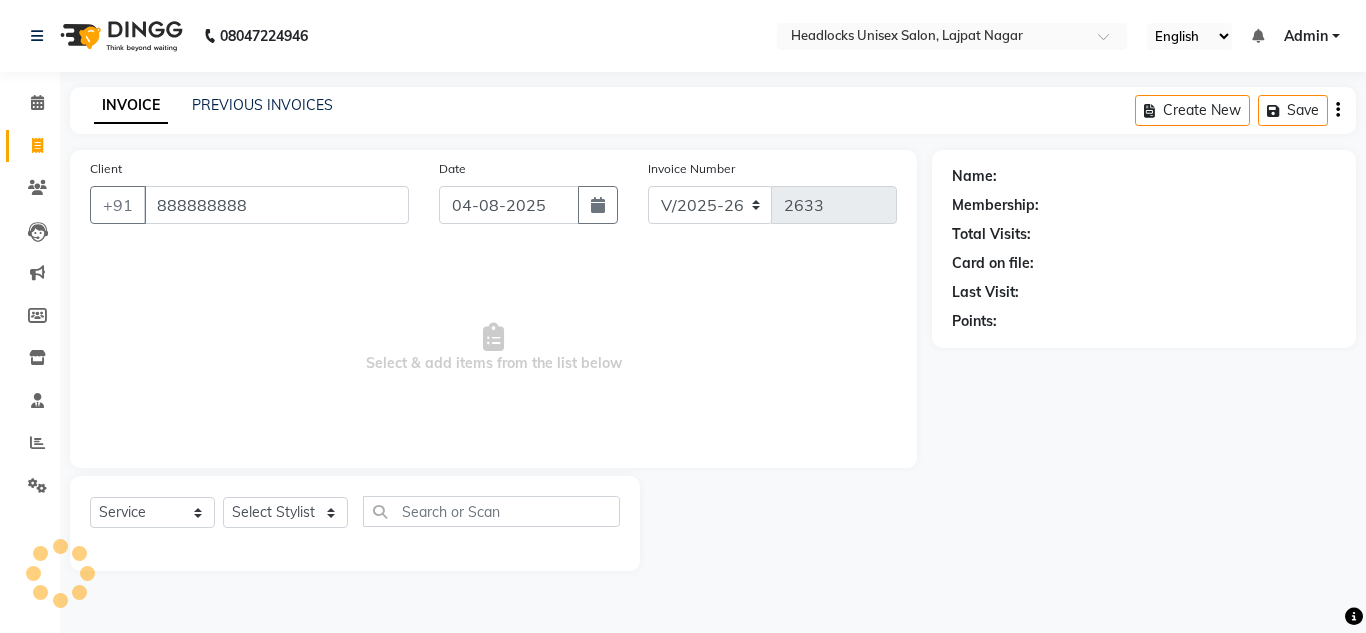 type on "888888888" 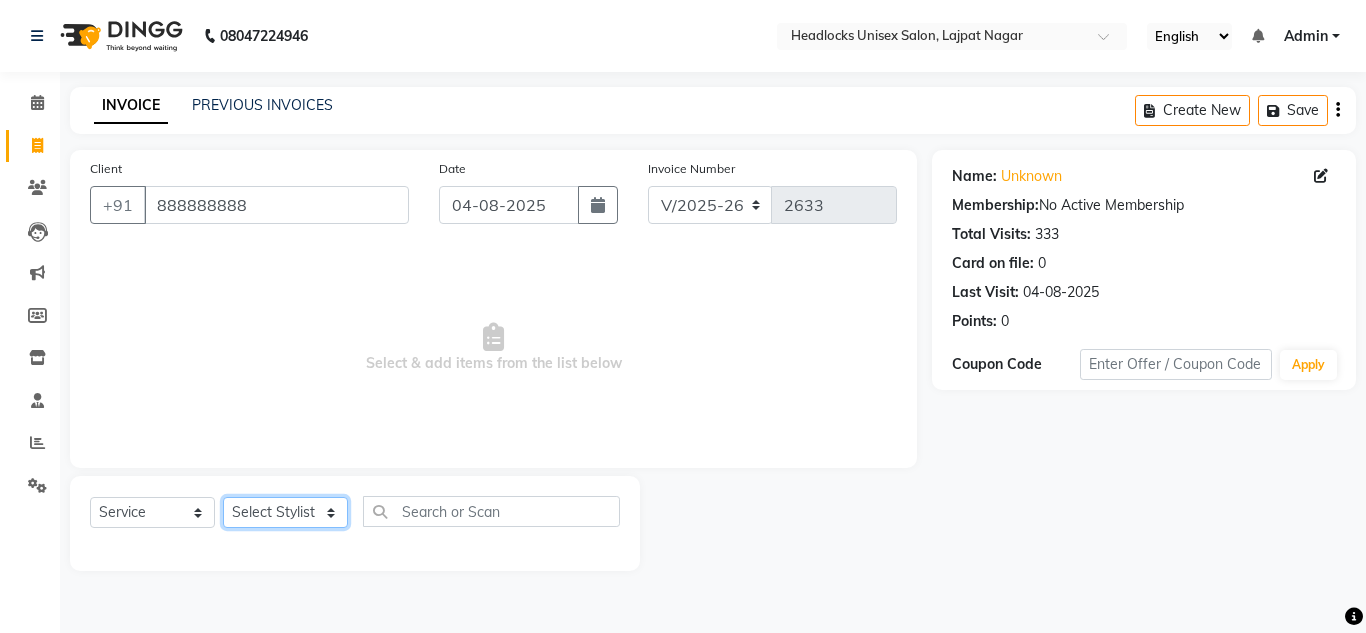 click on "Select Stylist Arman Atul Jannat Kaif Kartik Lucky Nazia Pinky Rashid Sabiya Sandeep Shankar Shavaz Malik Sudhir Suraj Vikas Vinay Roy Vinod" 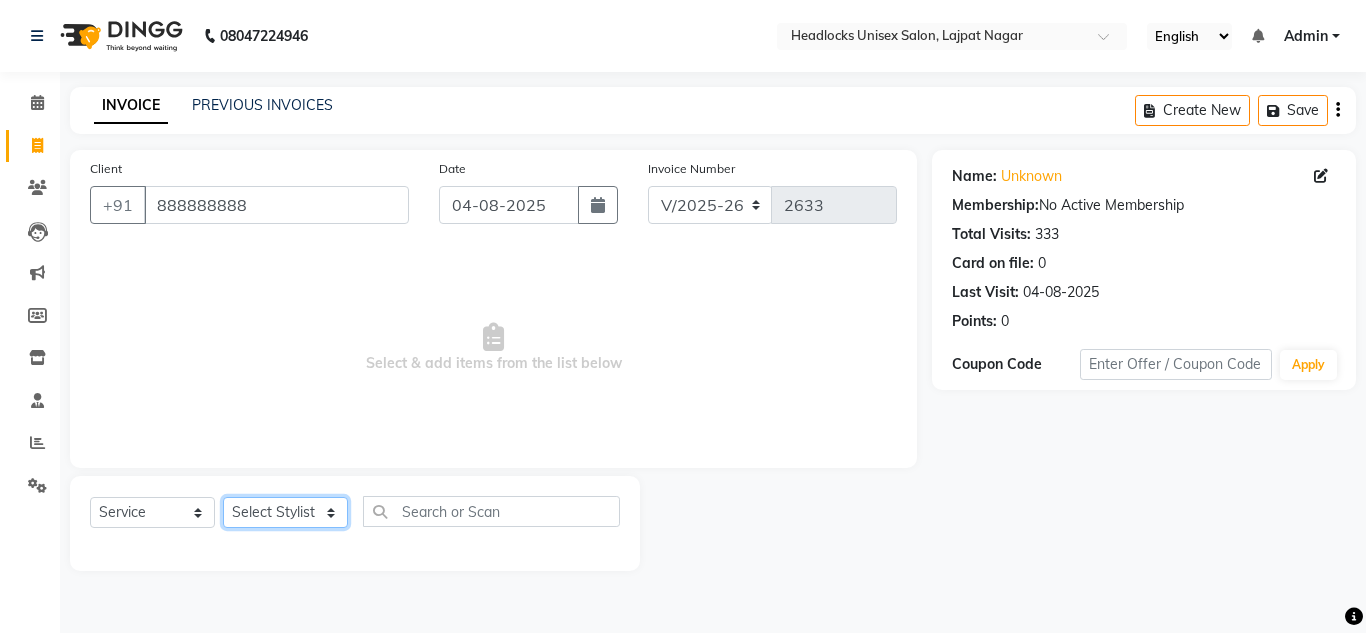 select on "[NUMBER]" 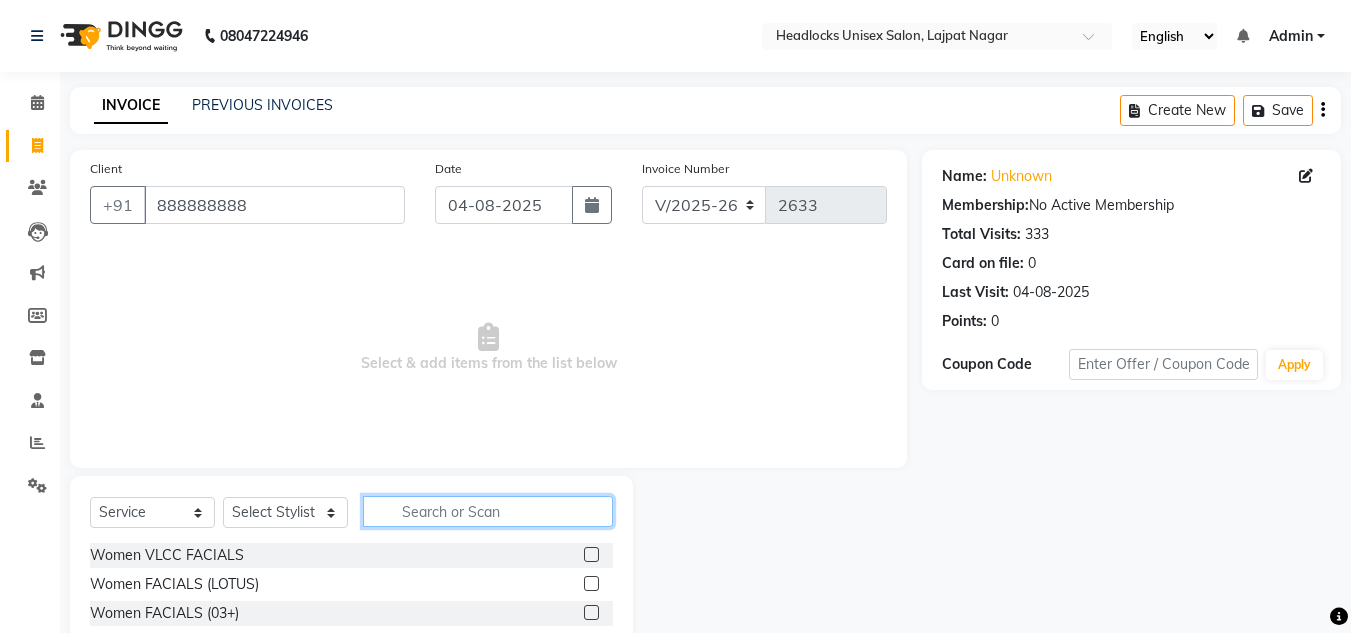 click 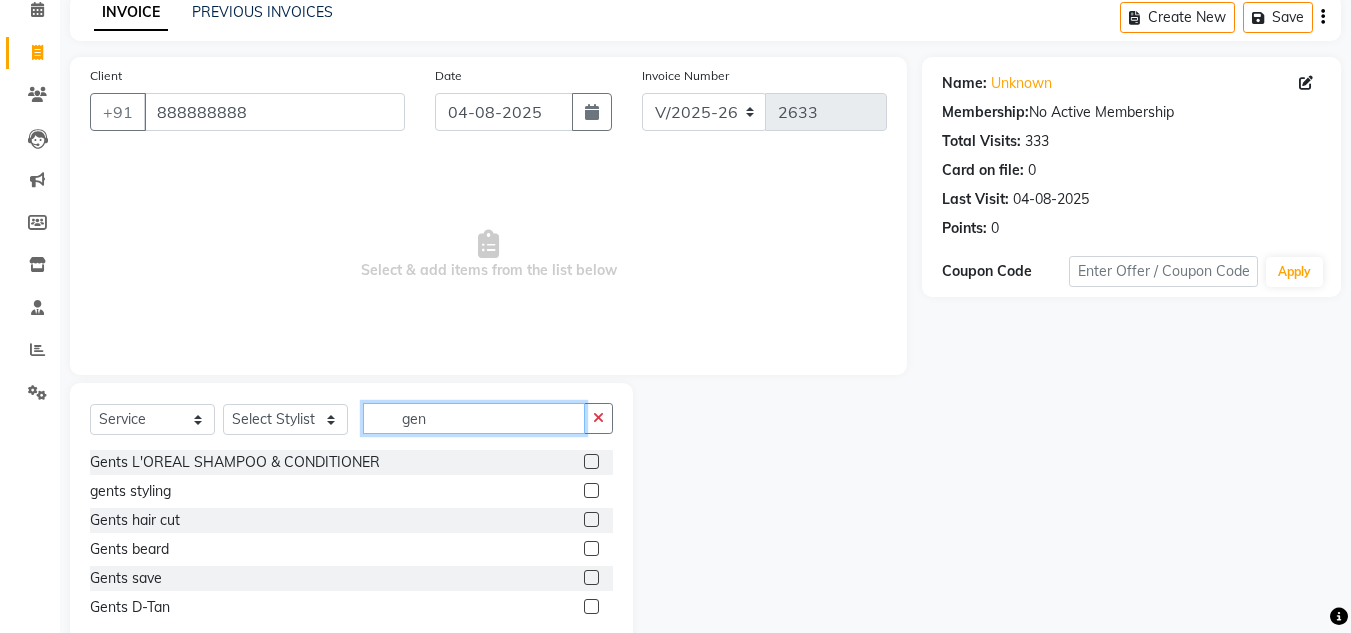 scroll, scrollTop: 142, scrollLeft: 0, axis: vertical 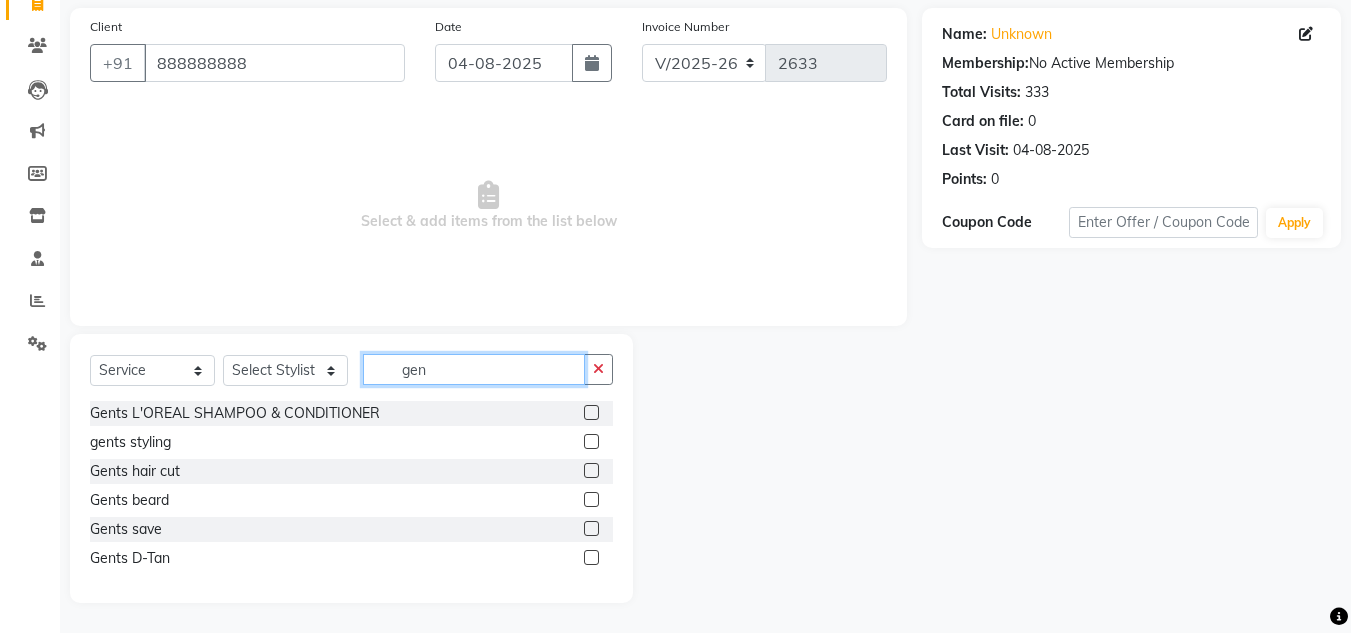 type on "gen" 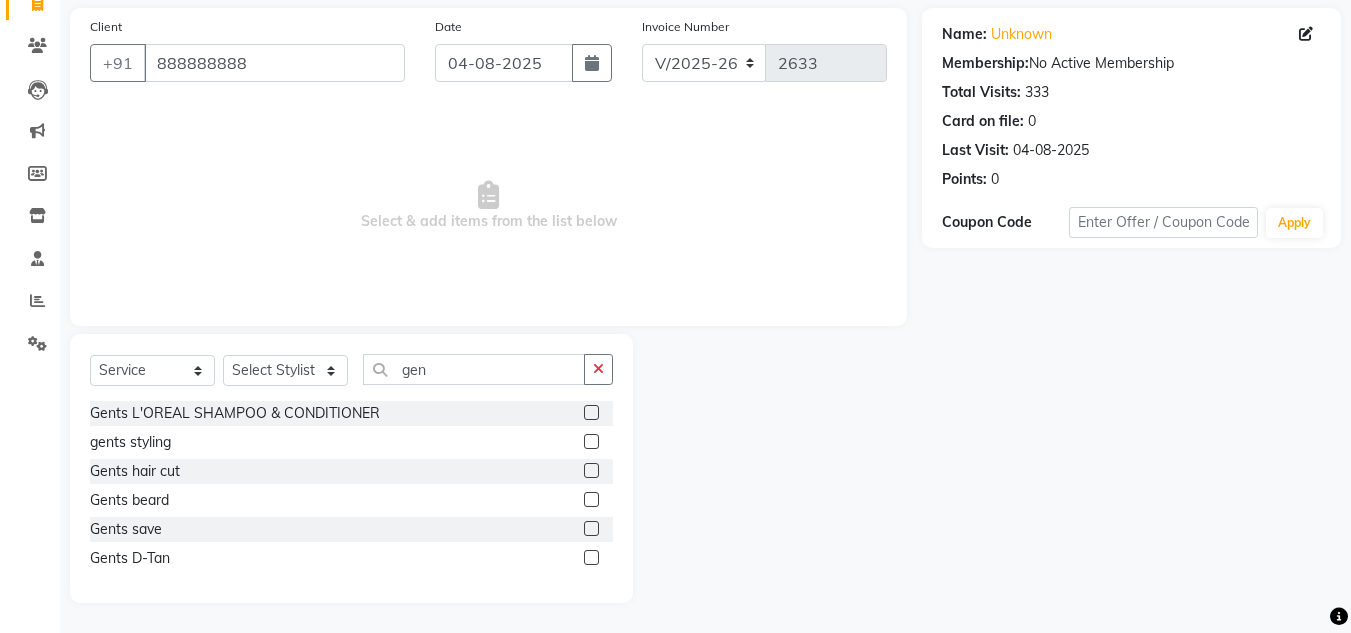 click 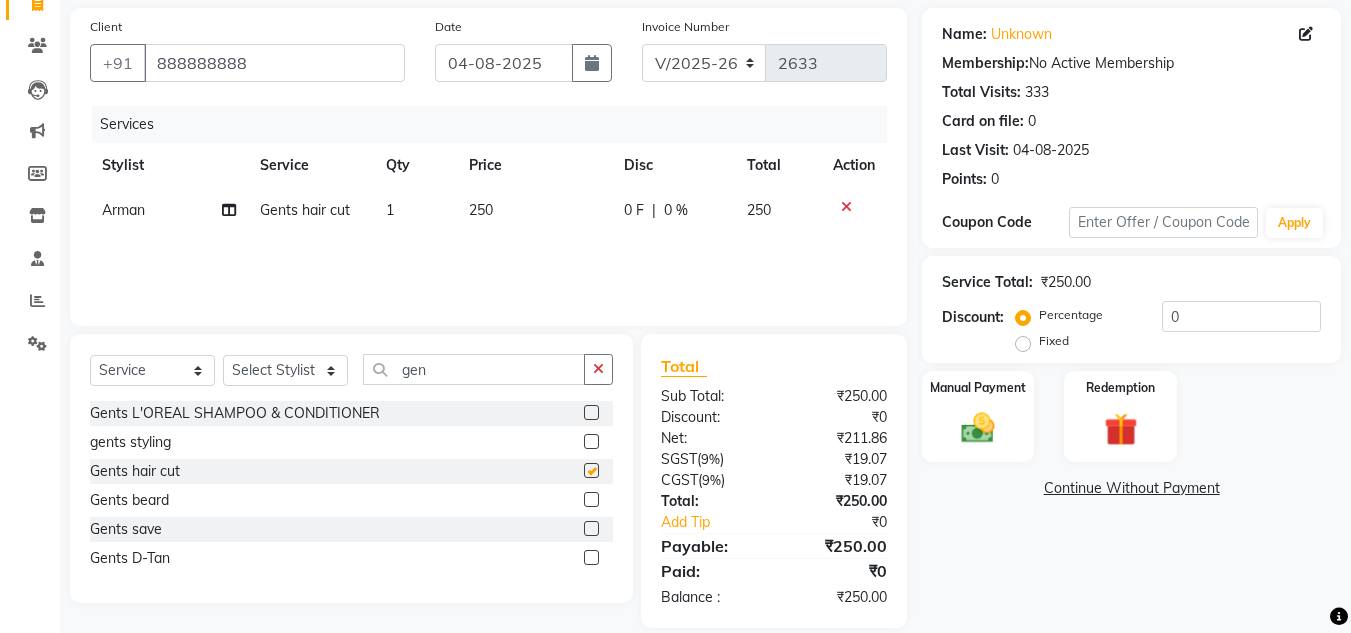 checkbox on "false" 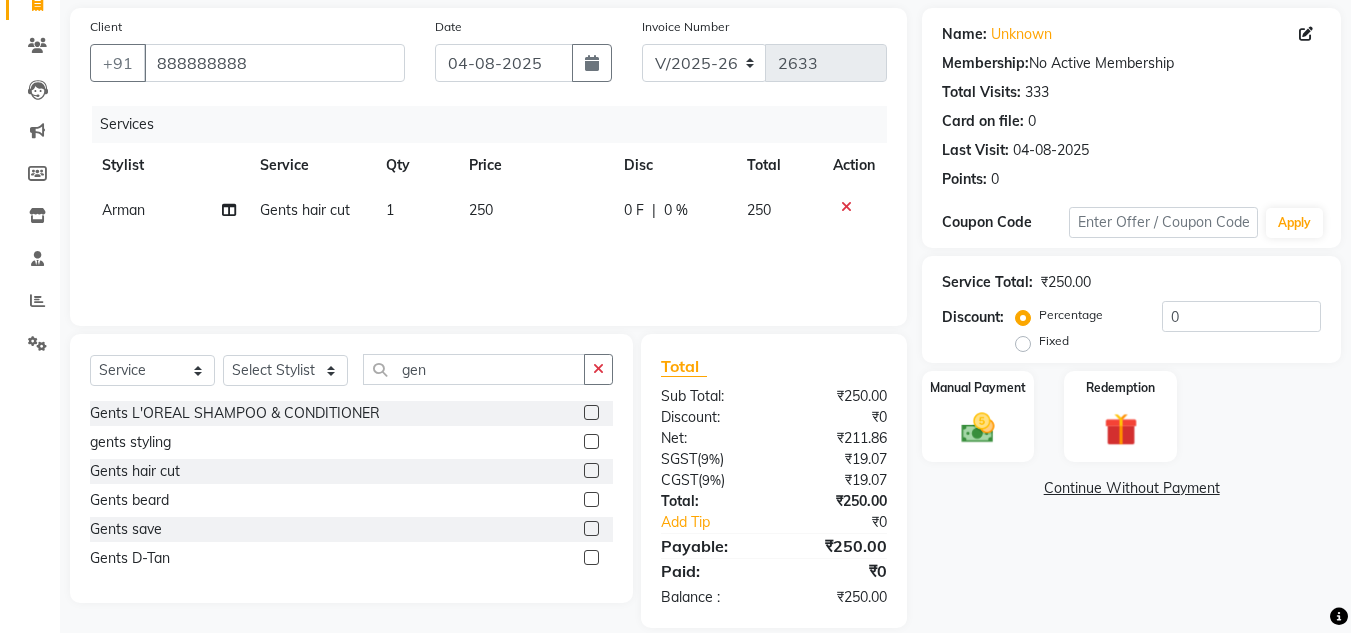 click 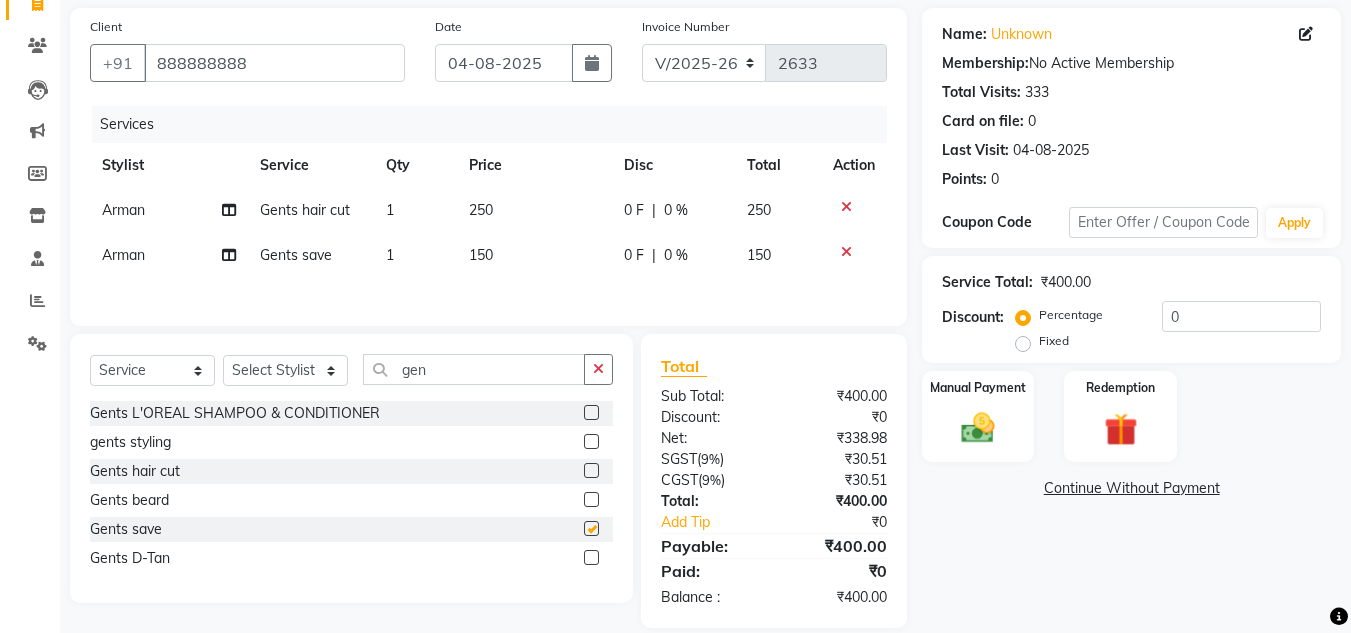 checkbox on "false" 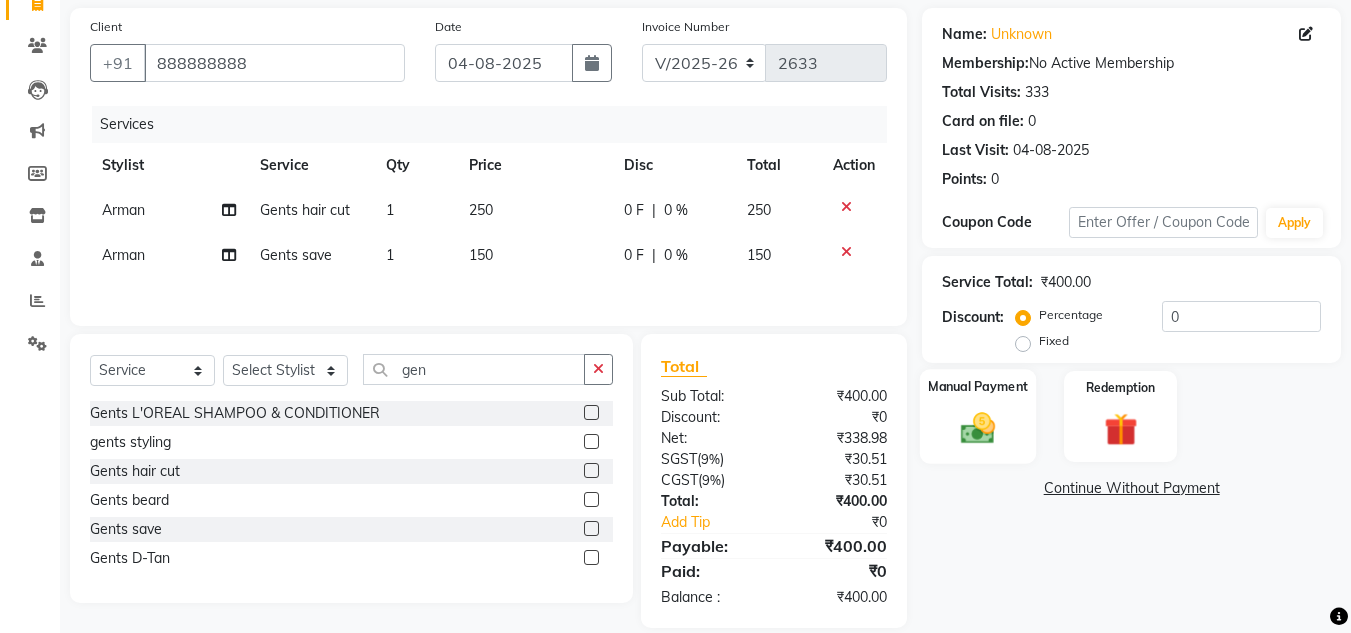 click 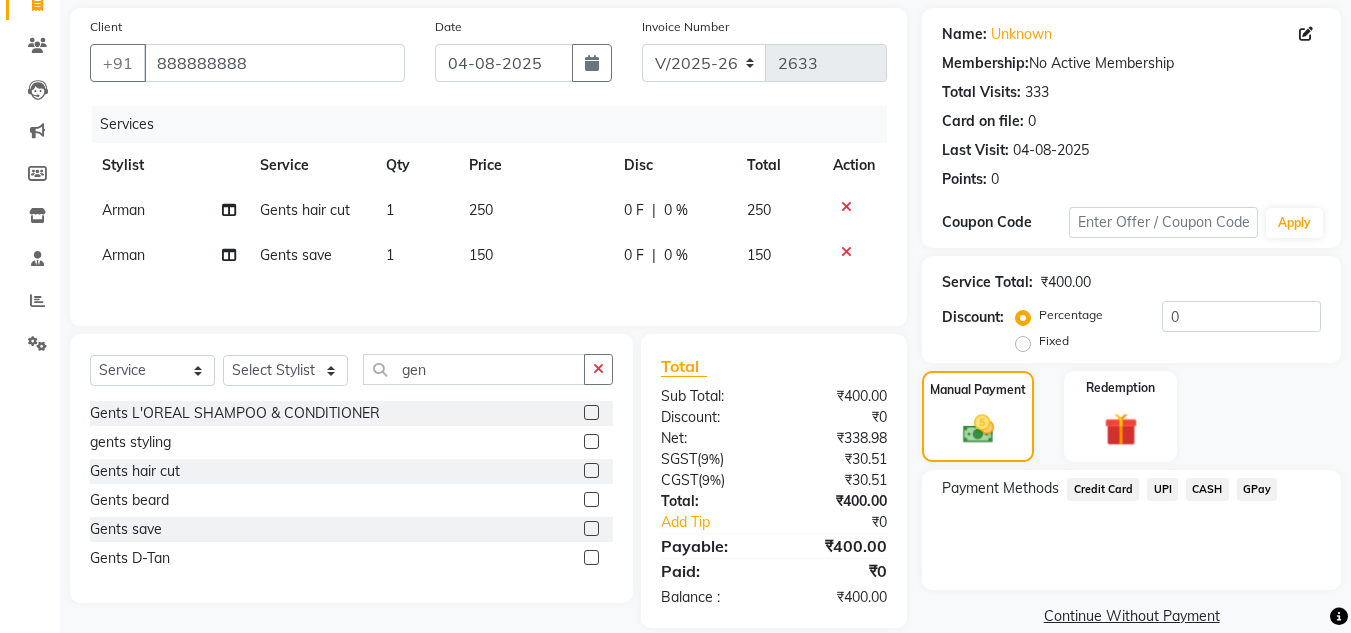 click on "UPI" 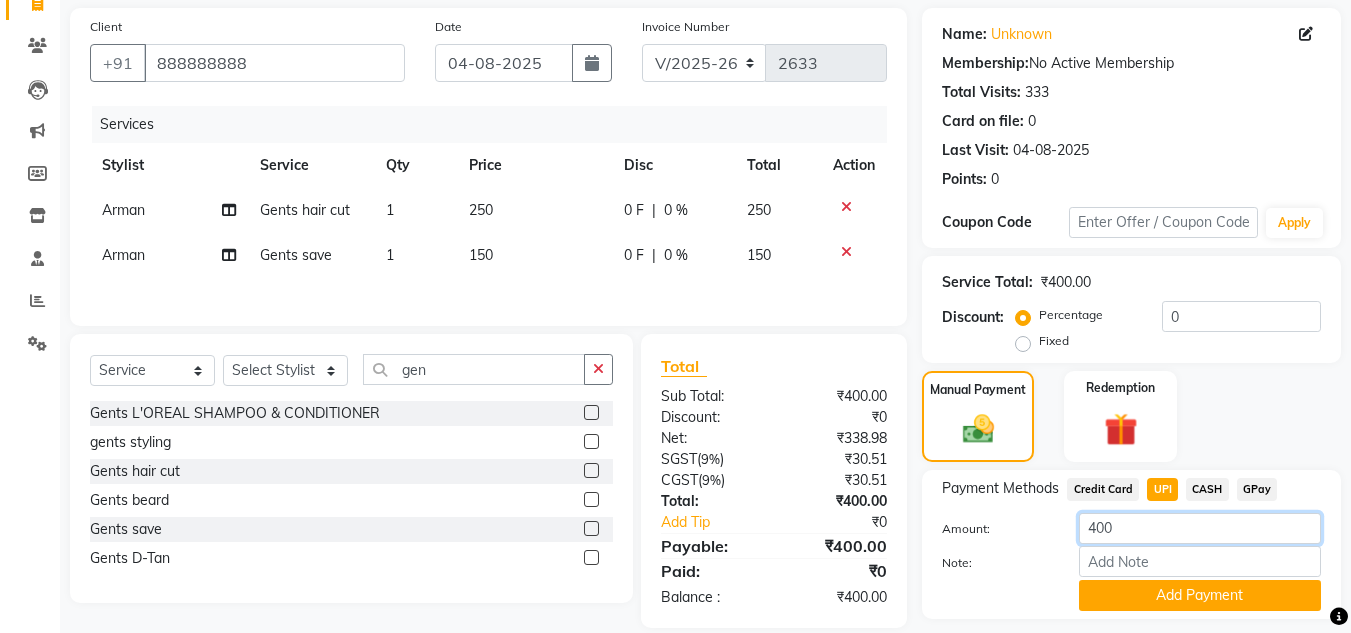 click on "400" 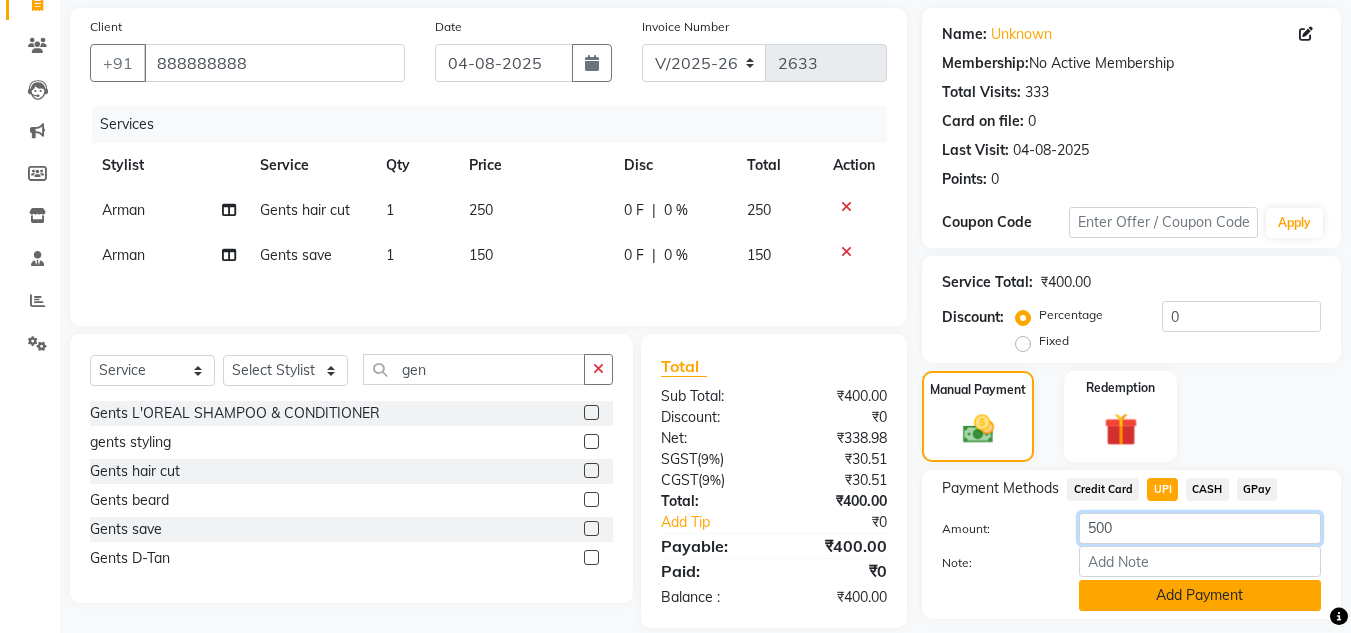 type on "500" 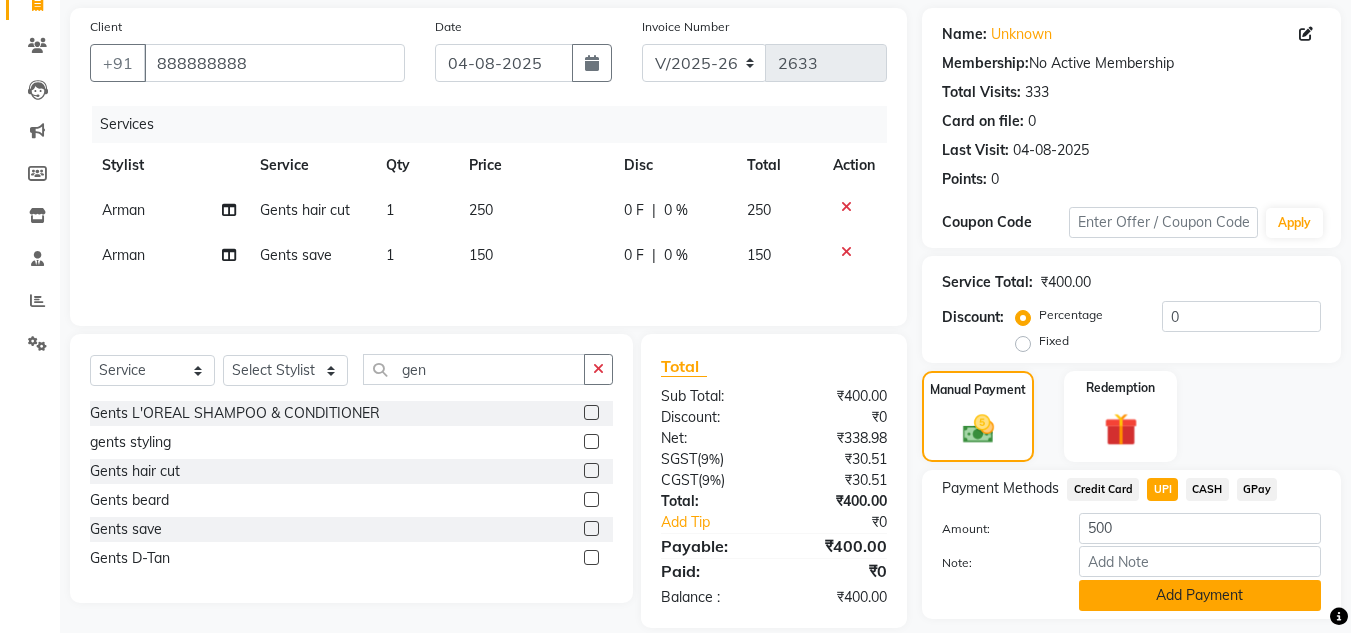 click on "Add Payment" 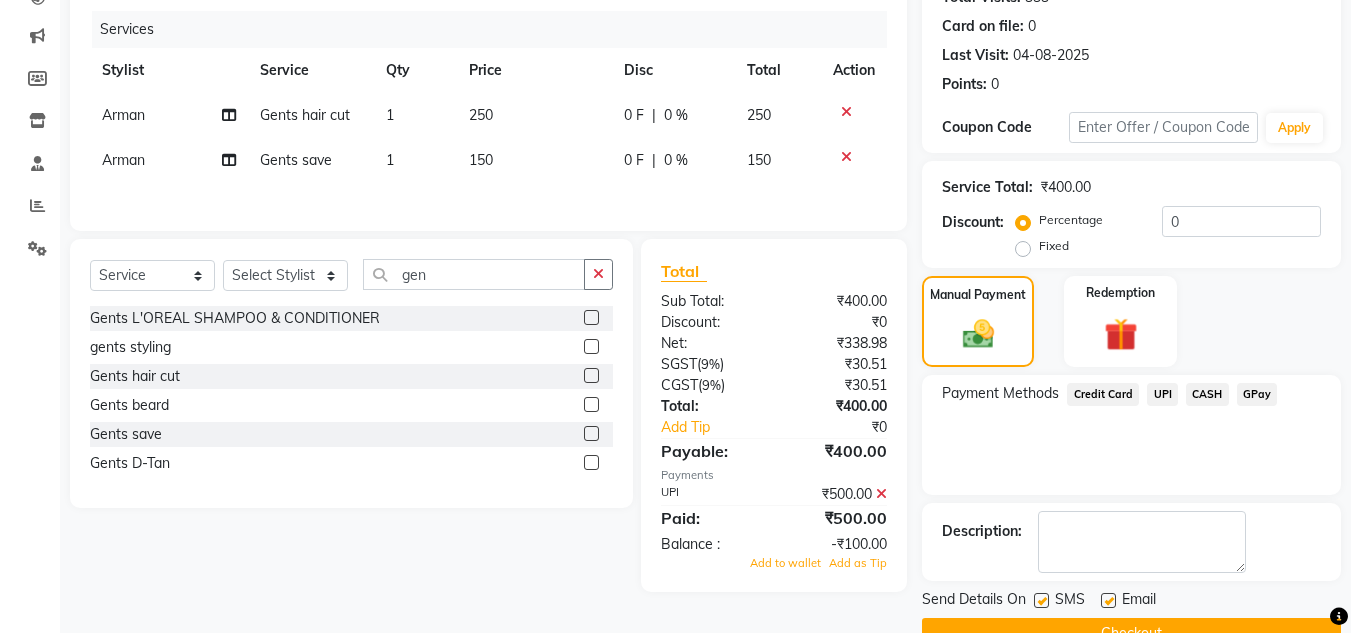 scroll, scrollTop: 282, scrollLeft: 0, axis: vertical 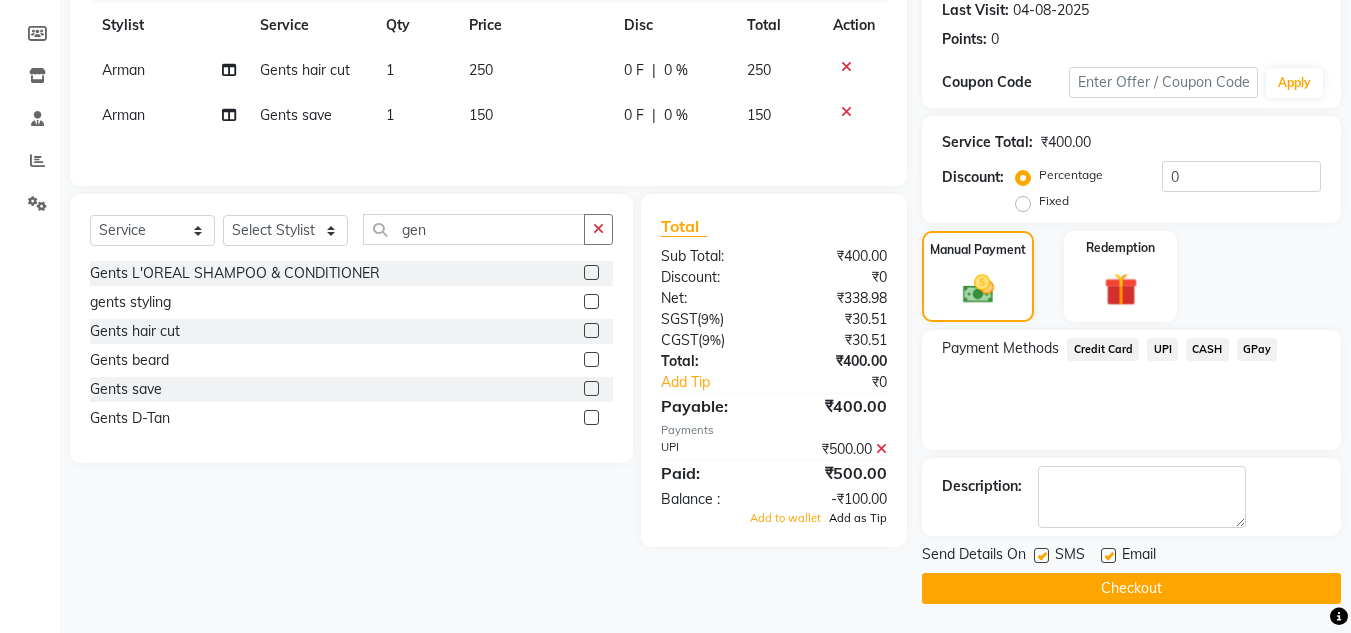 click on "Add as Tip" 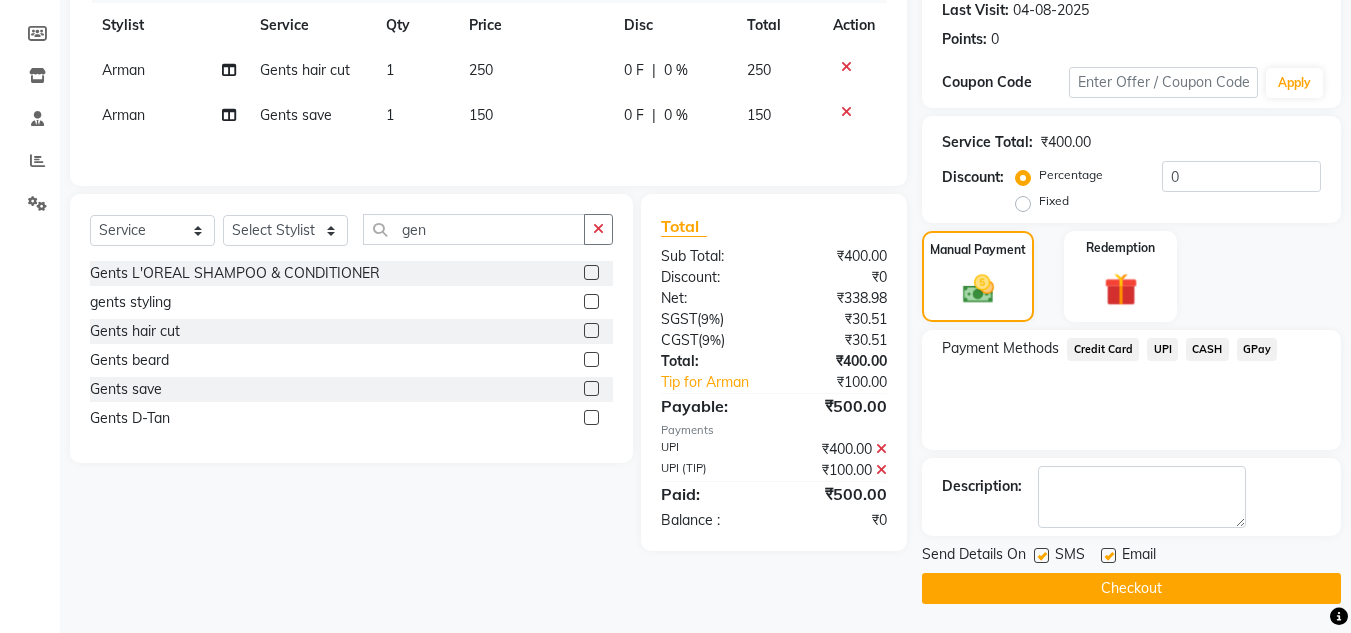 click on "Checkout" 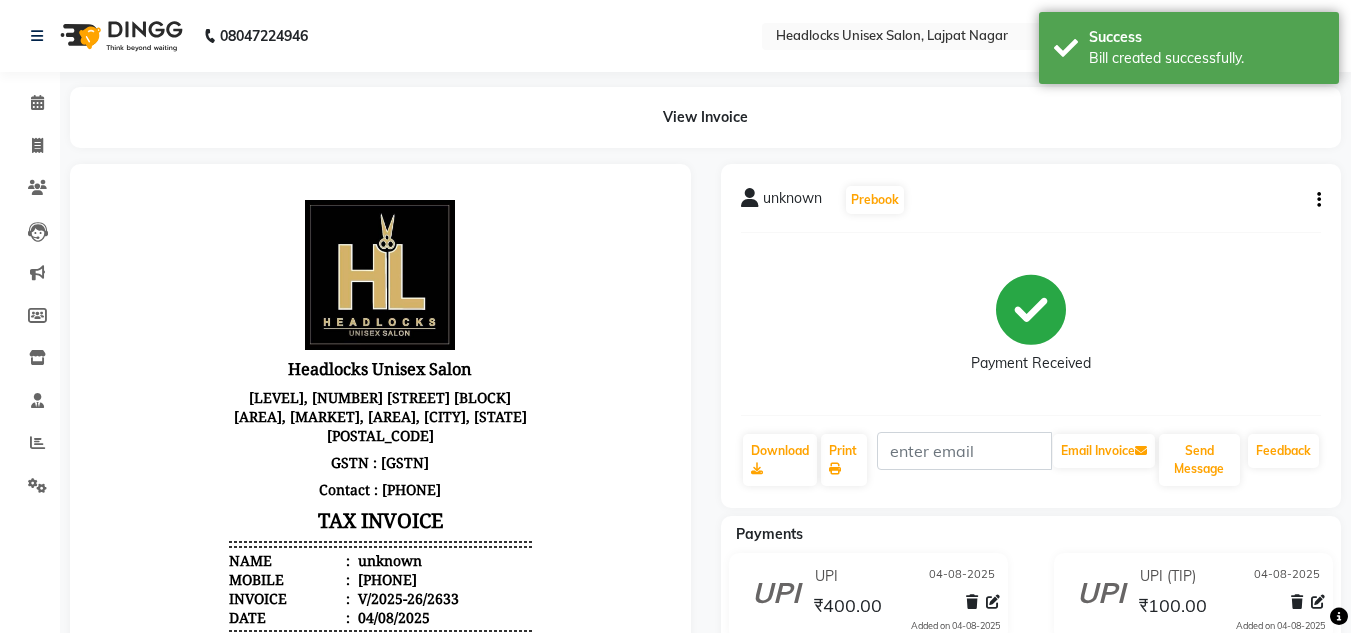 scroll, scrollTop: 0, scrollLeft: 0, axis: both 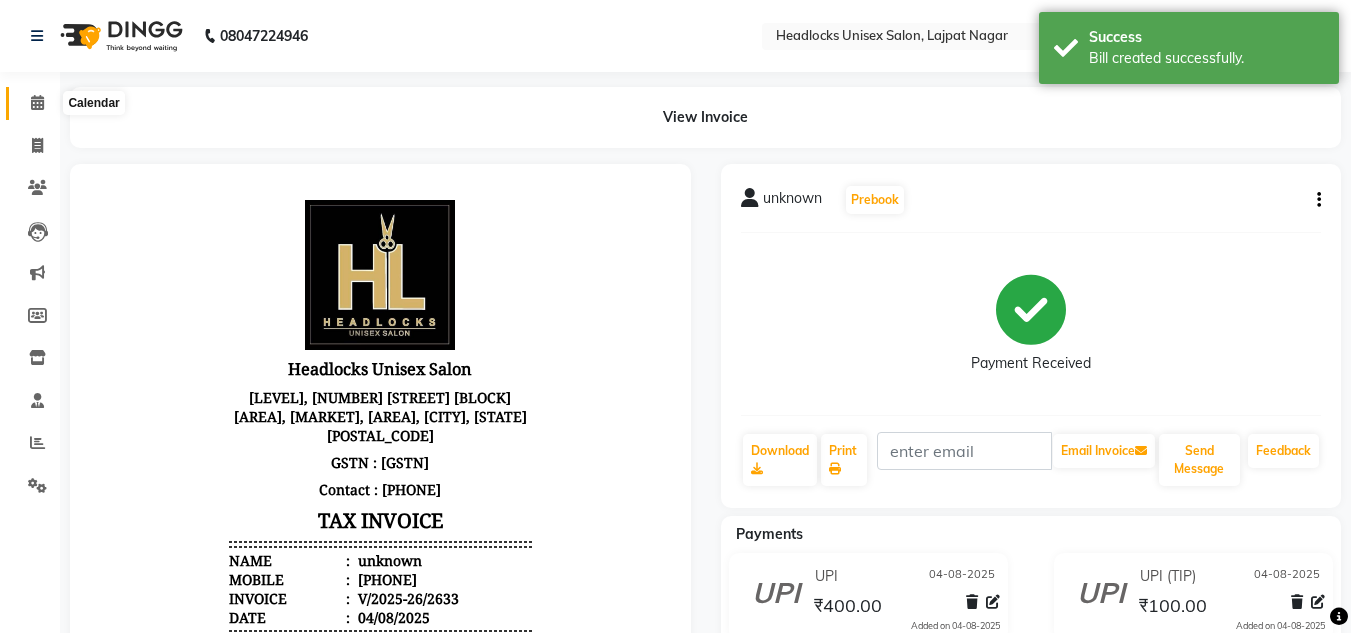 click 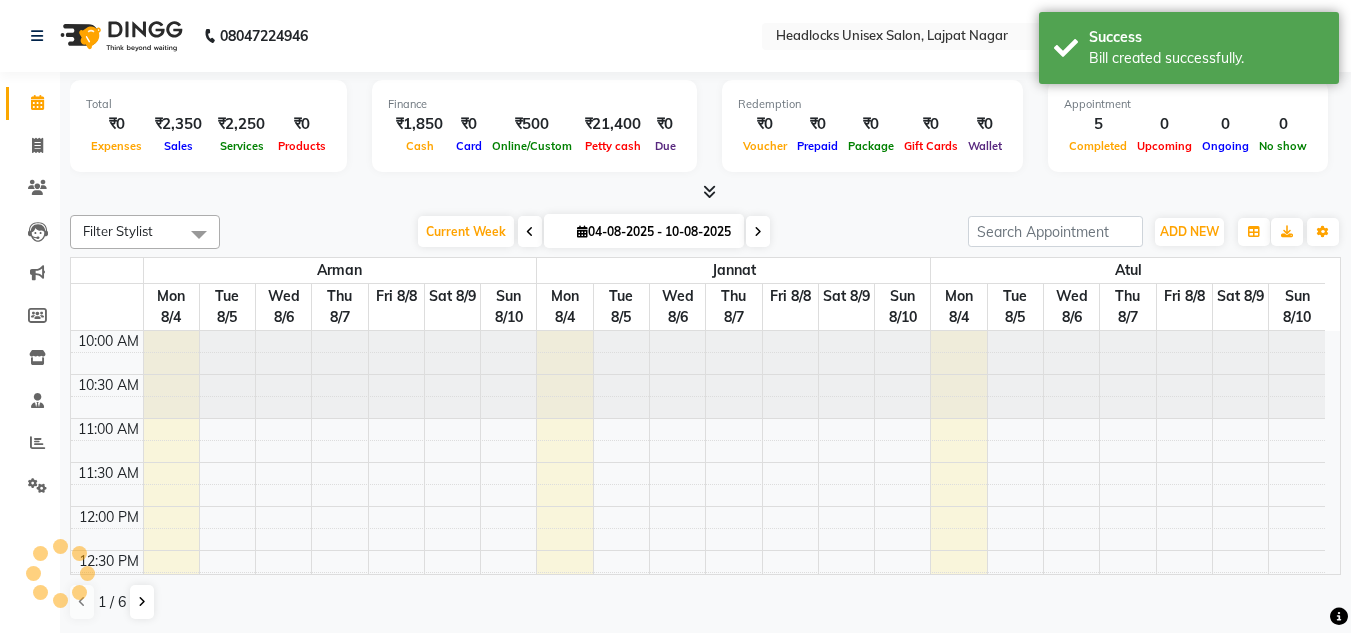 scroll, scrollTop: 0, scrollLeft: 0, axis: both 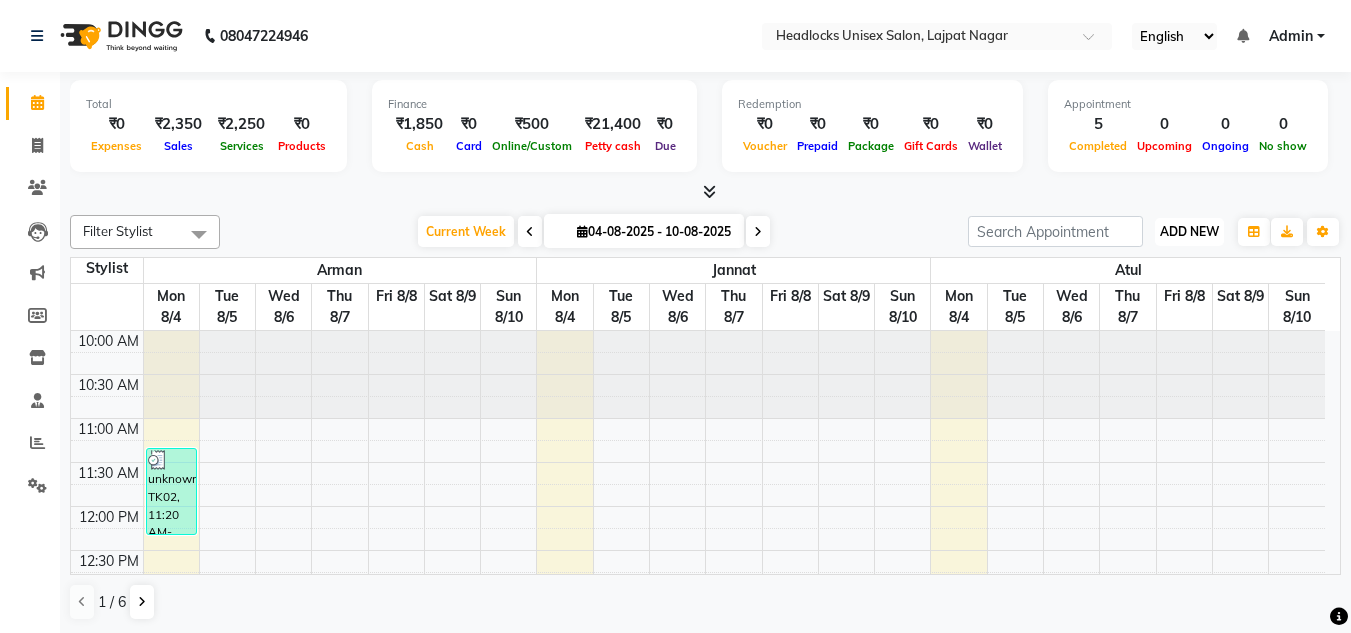 click on "ADD NEW" at bounding box center (1189, 231) 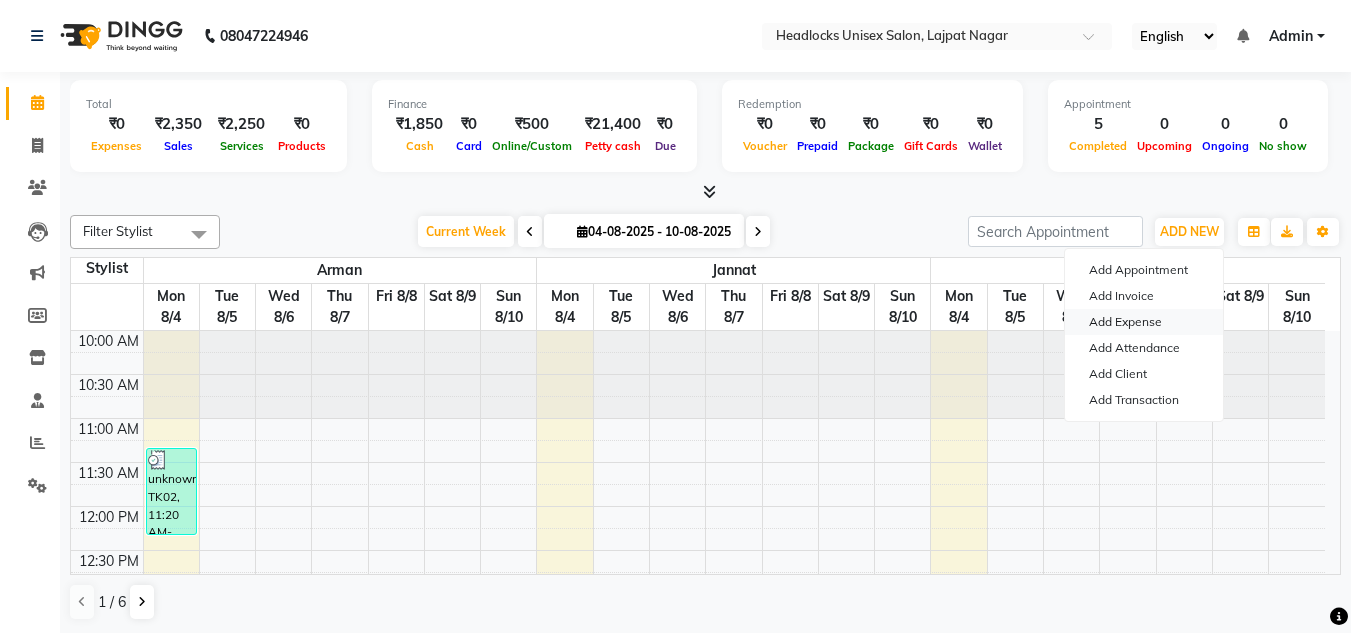 click on "Add Expense" at bounding box center (1144, 322) 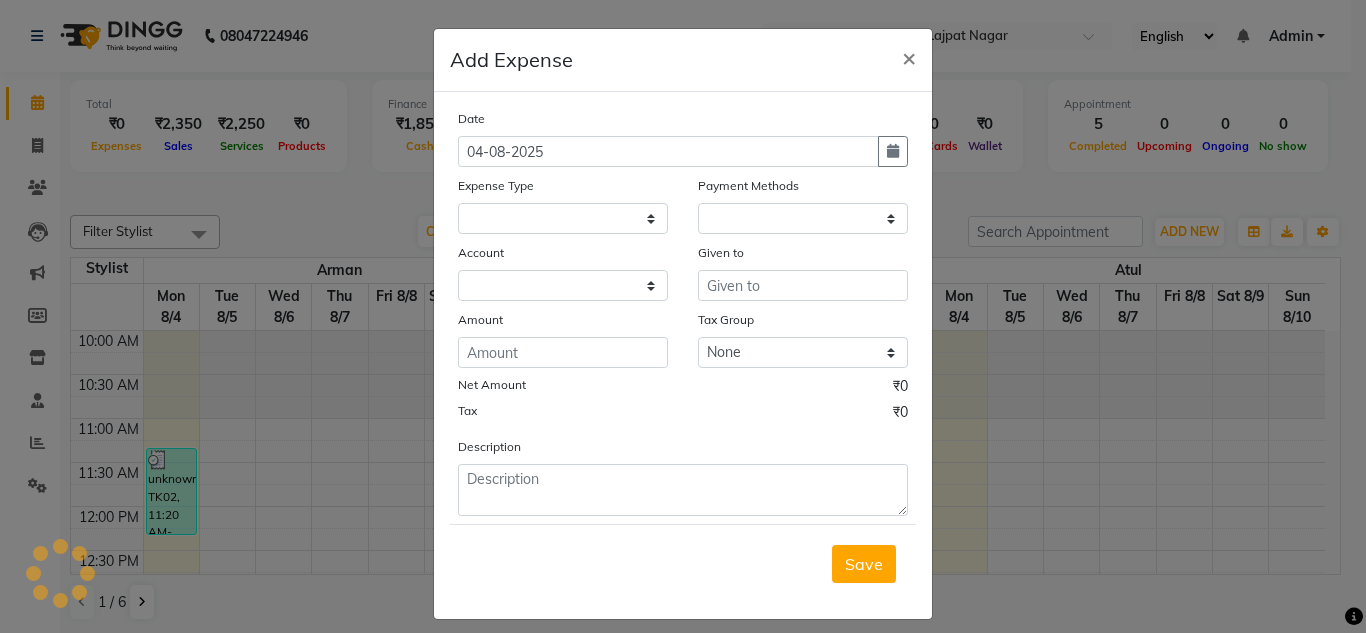 select 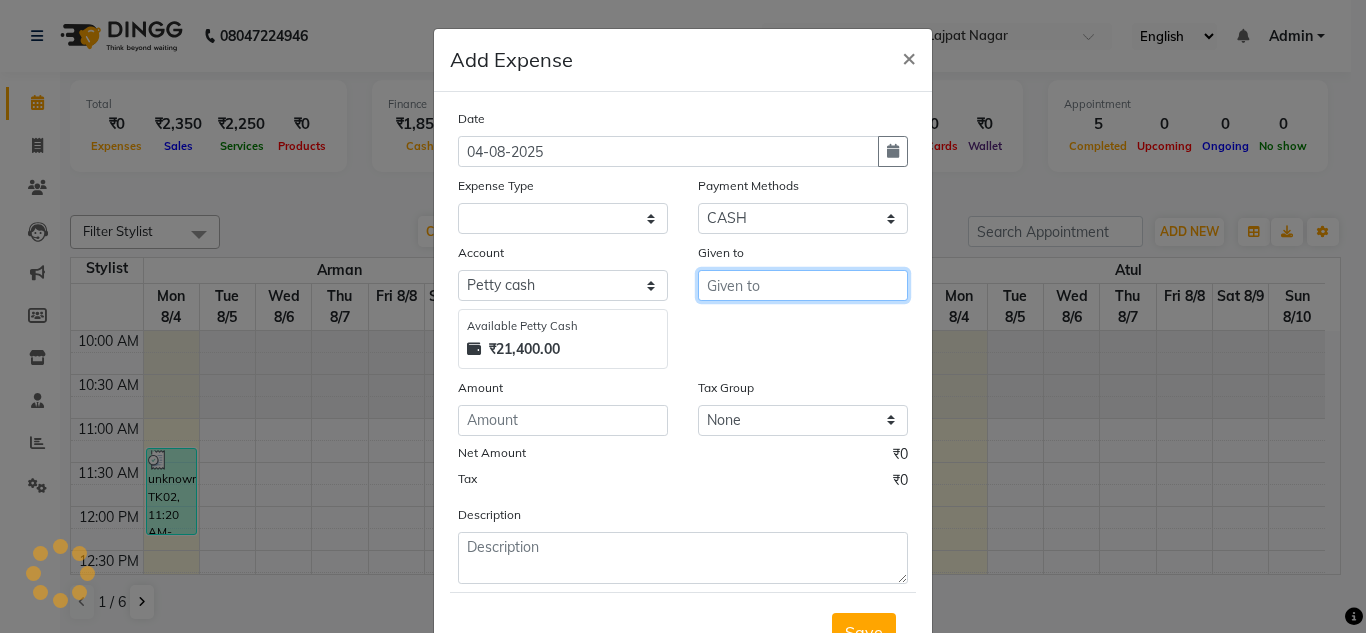 click at bounding box center (803, 285) 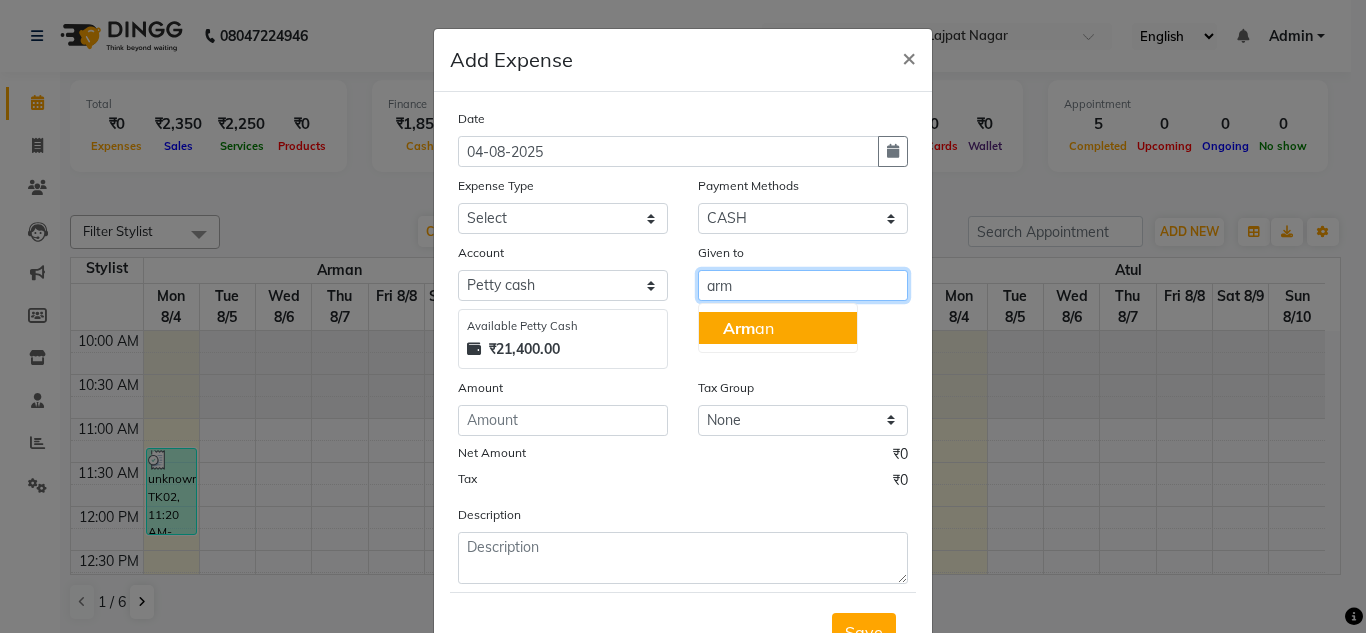 click on "by [FIRST]" at bounding box center (748, 328) 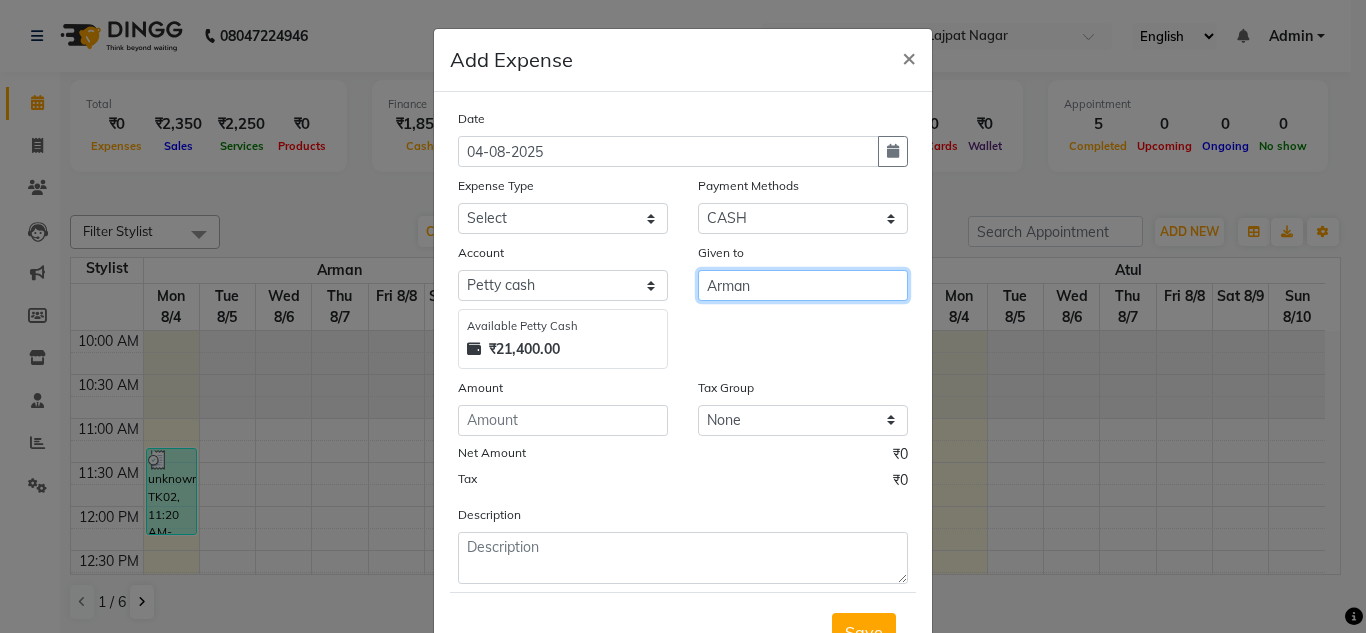 type on "Arman" 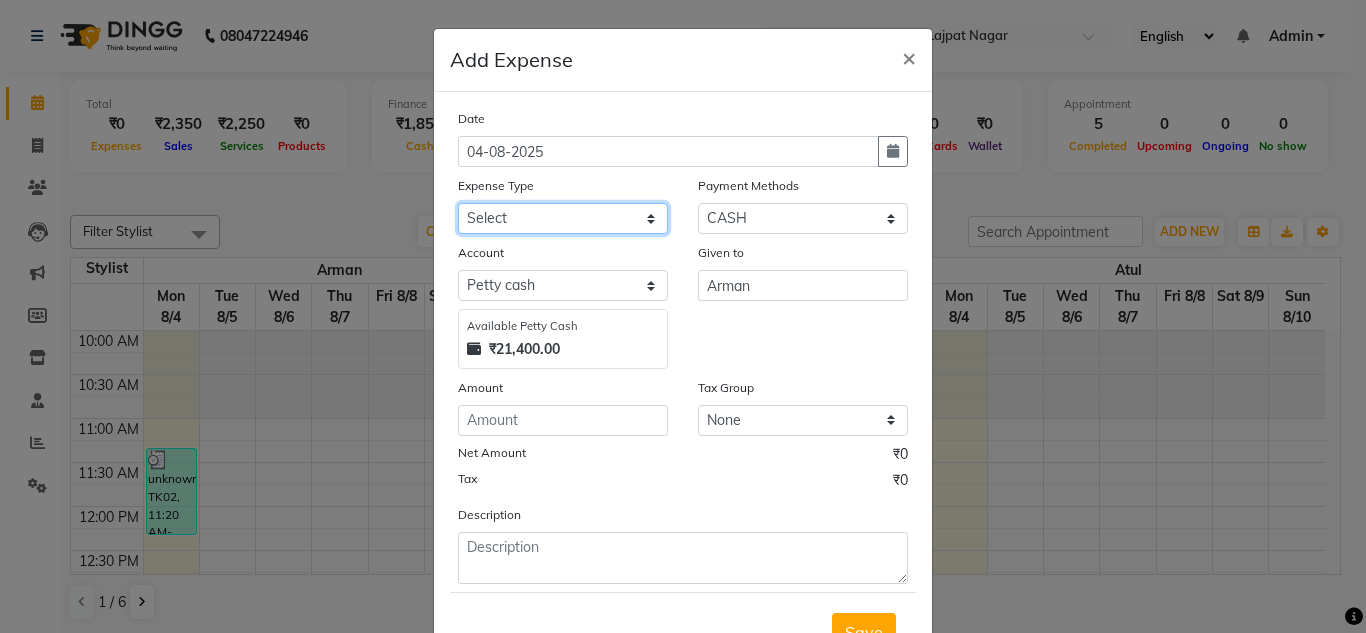 click on "Select Advance Salary Bank charges Car maintenance  Cash transfer to bank Cash transfer to hub charity client food Client Snacks Clinical charges coffee Equipment Fuel Govt fee Incentive Insurance International purchase Loan Repayment Maintenance maintenance Marketing milk Miscellaneous MRA night convence oil Other Pantry pentary item Product product incentive Rent Salary Staff Snacks sugar Tax tea Tea & Refreshment tip urgent stock Utilities water bottles" 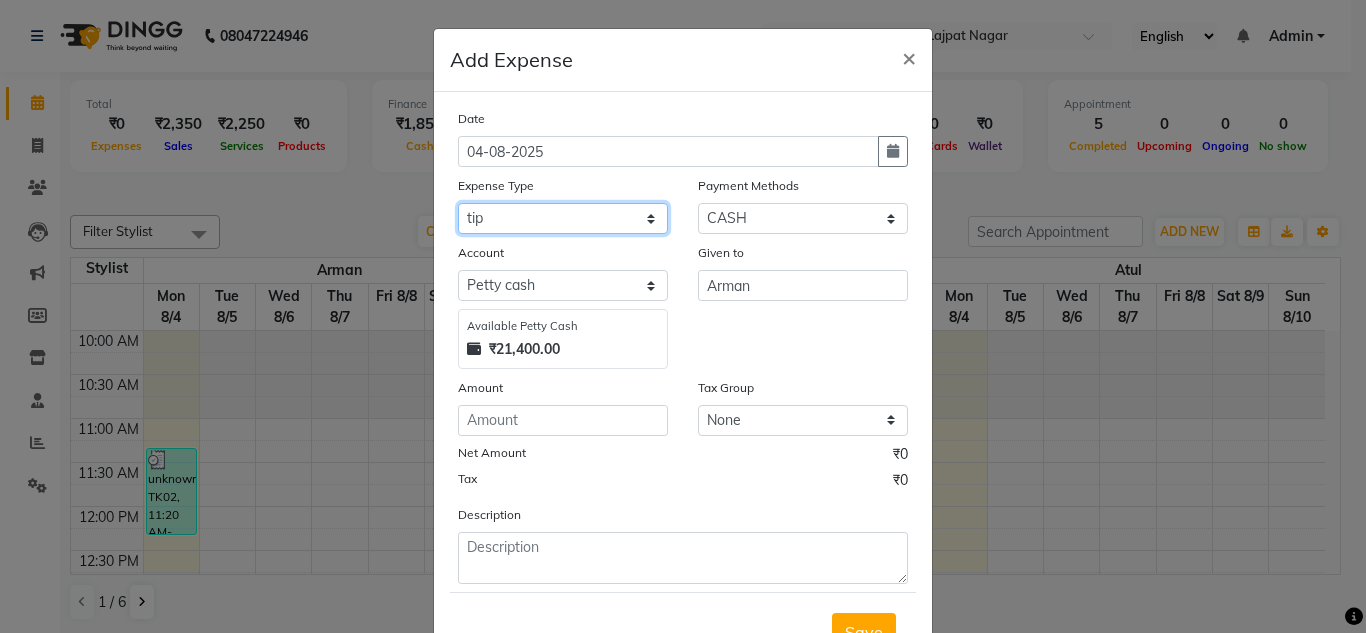 click on "Select Advance Salary Bank charges Car maintenance  Cash transfer to bank Cash transfer to hub charity client food Client Snacks Clinical charges coffee Equipment Fuel Govt fee Incentive Insurance International purchase Loan Repayment Maintenance maintenance Marketing milk Miscellaneous MRA night convence oil Other Pantry pentary item Product product incentive Rent Salary Staff Snacks sugar Tax tea Tea & Refreshment tip urgent stock Utilities water bottles" 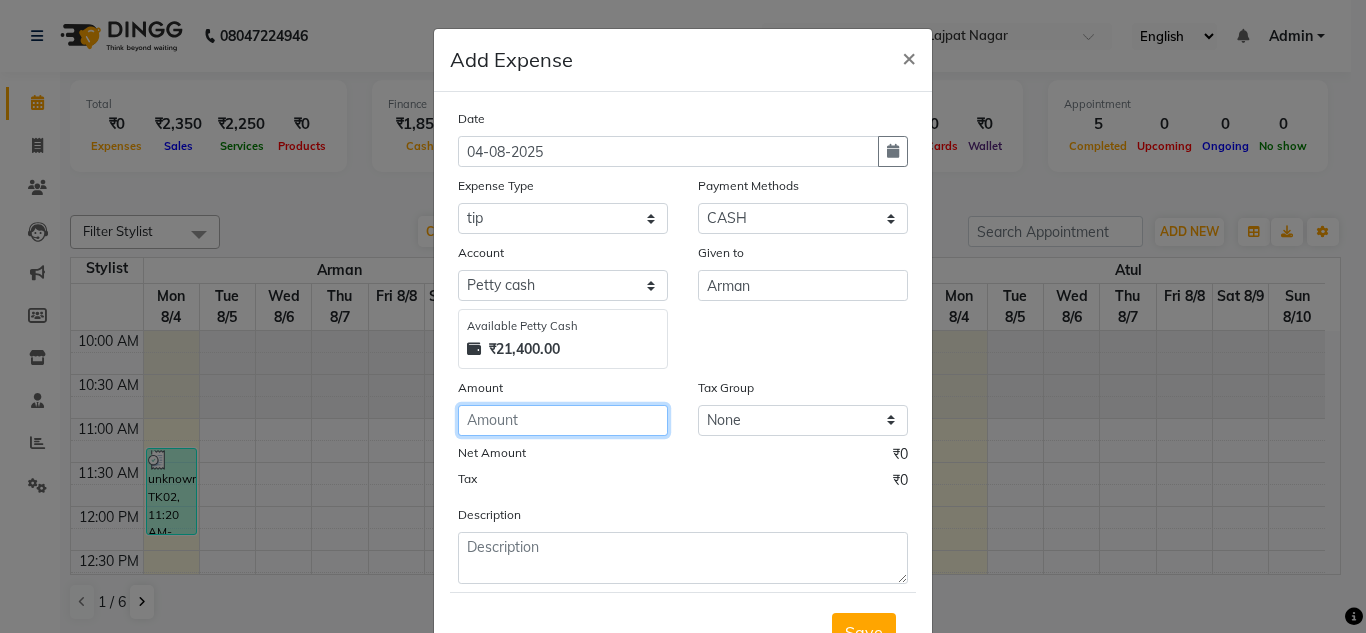 click 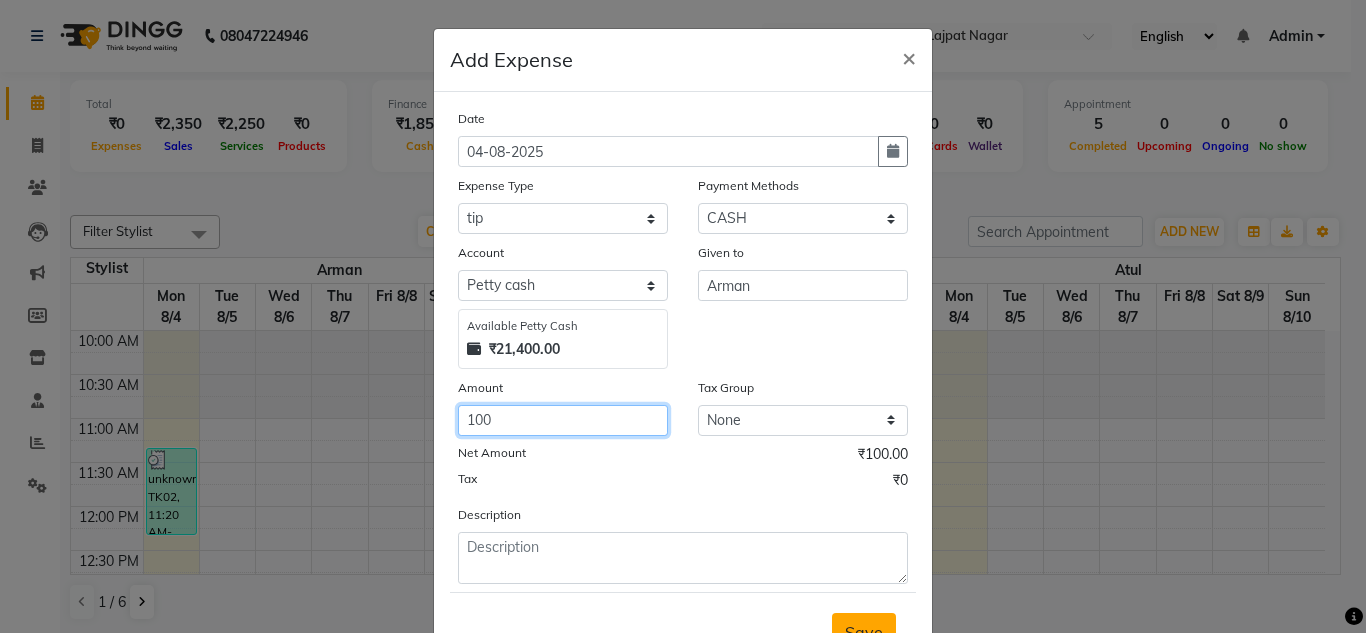 type on "100" 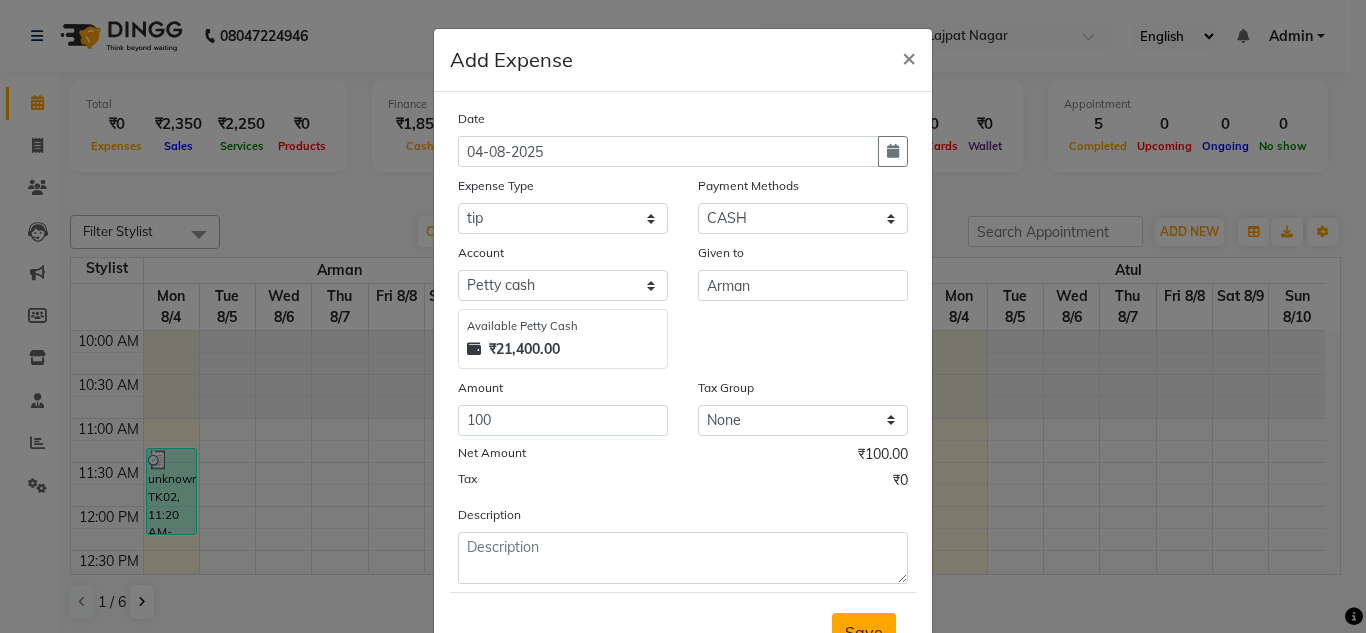 click on "Save" at bounding box center [864, 632] 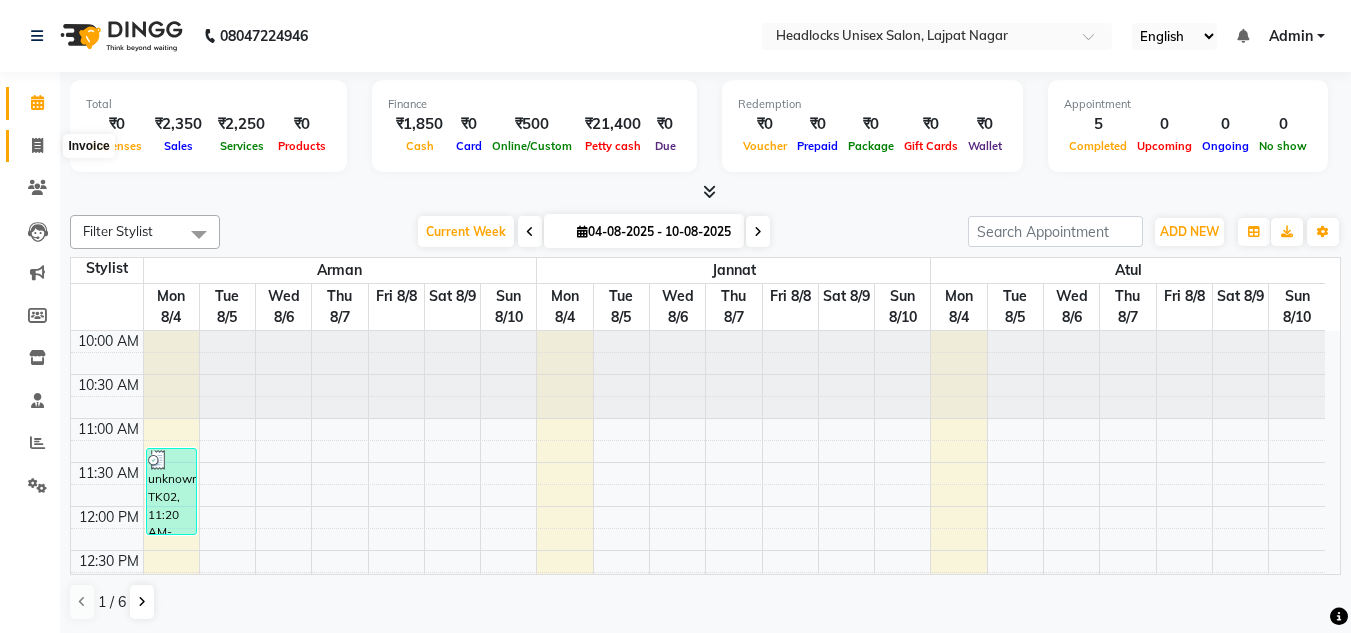 click on "Invoice" 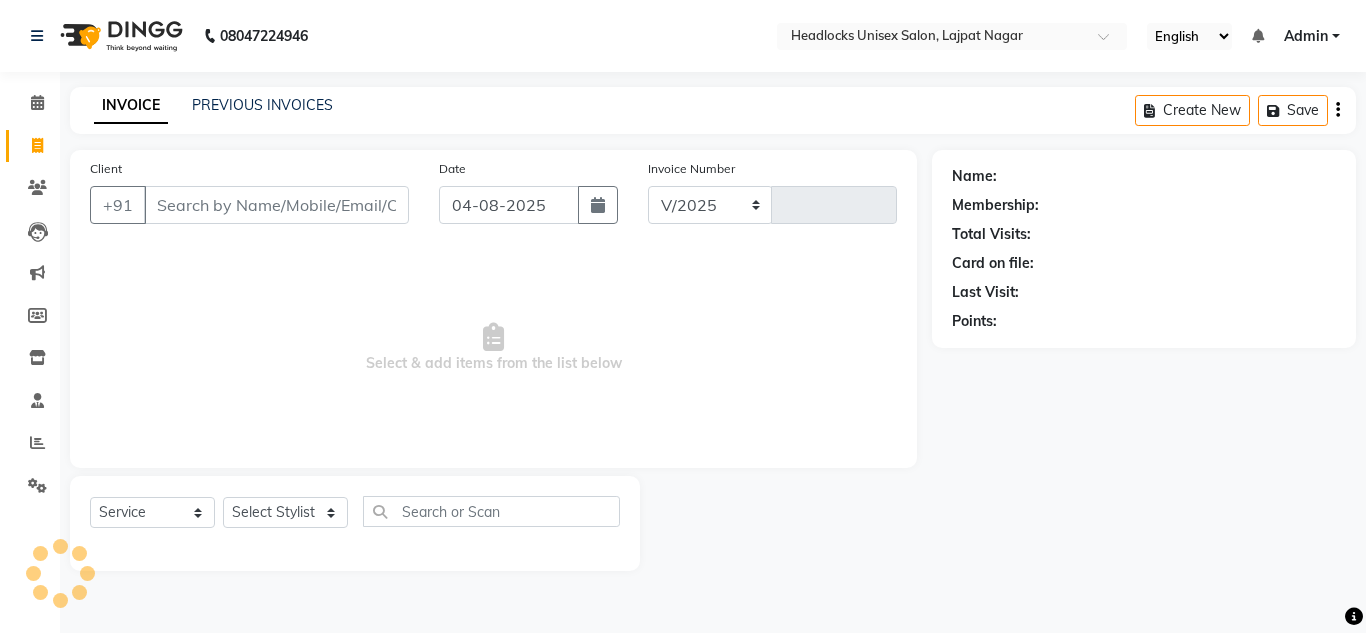 select on "6850" 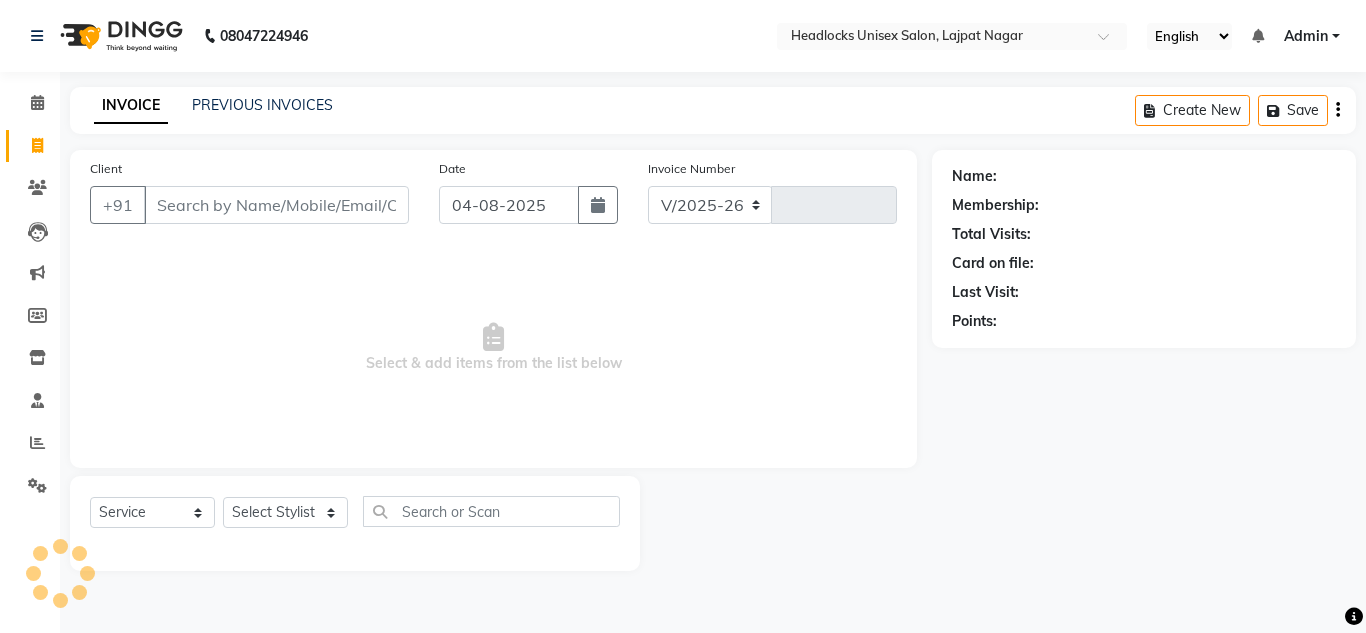 type on "2634" 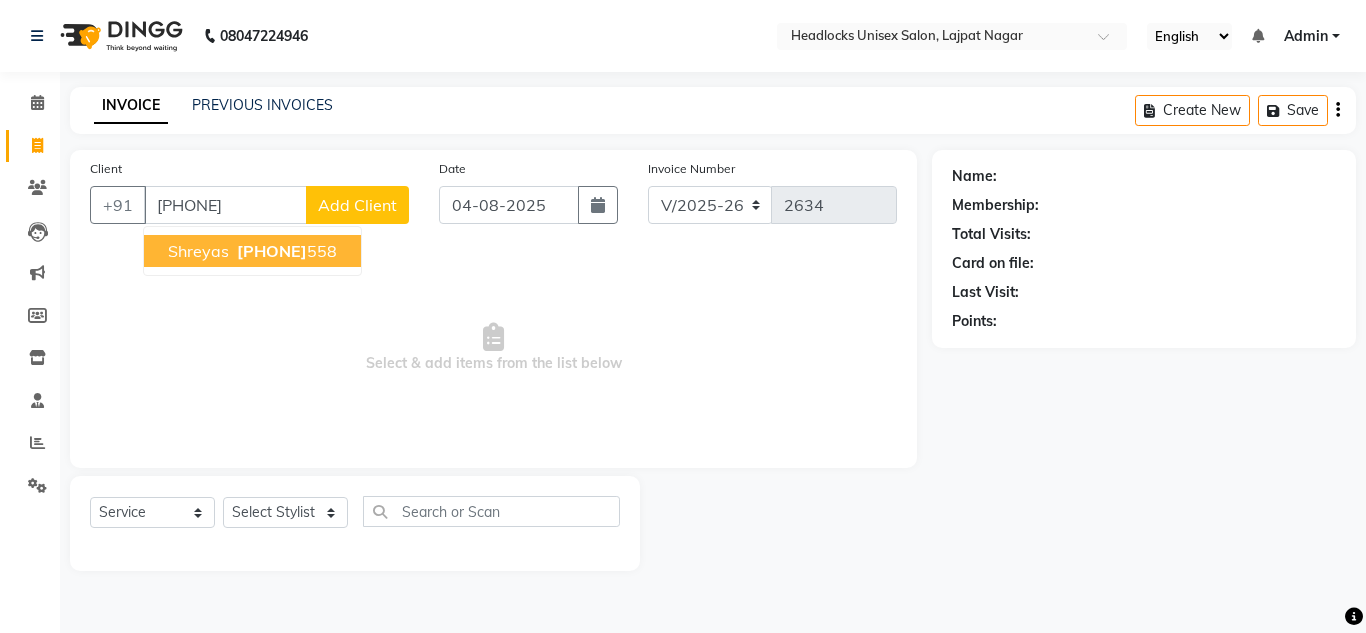 click on "[PHONE]" at bounding box center [272, 251] 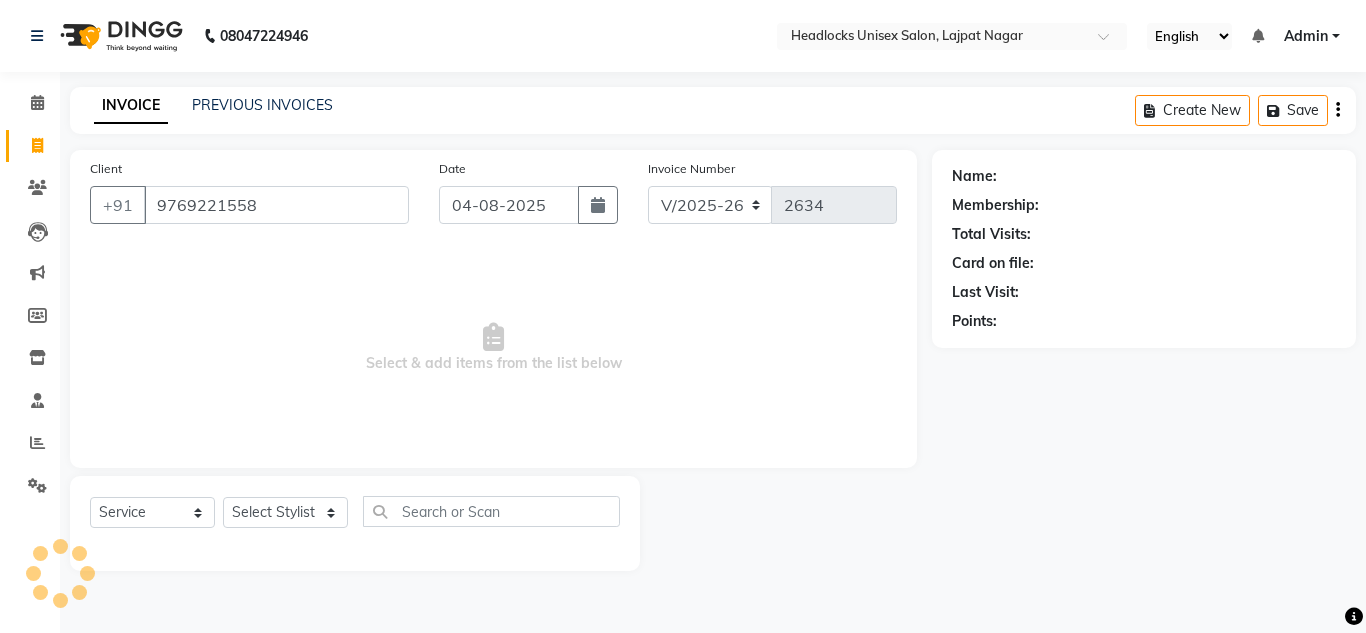 type on "9769221558" 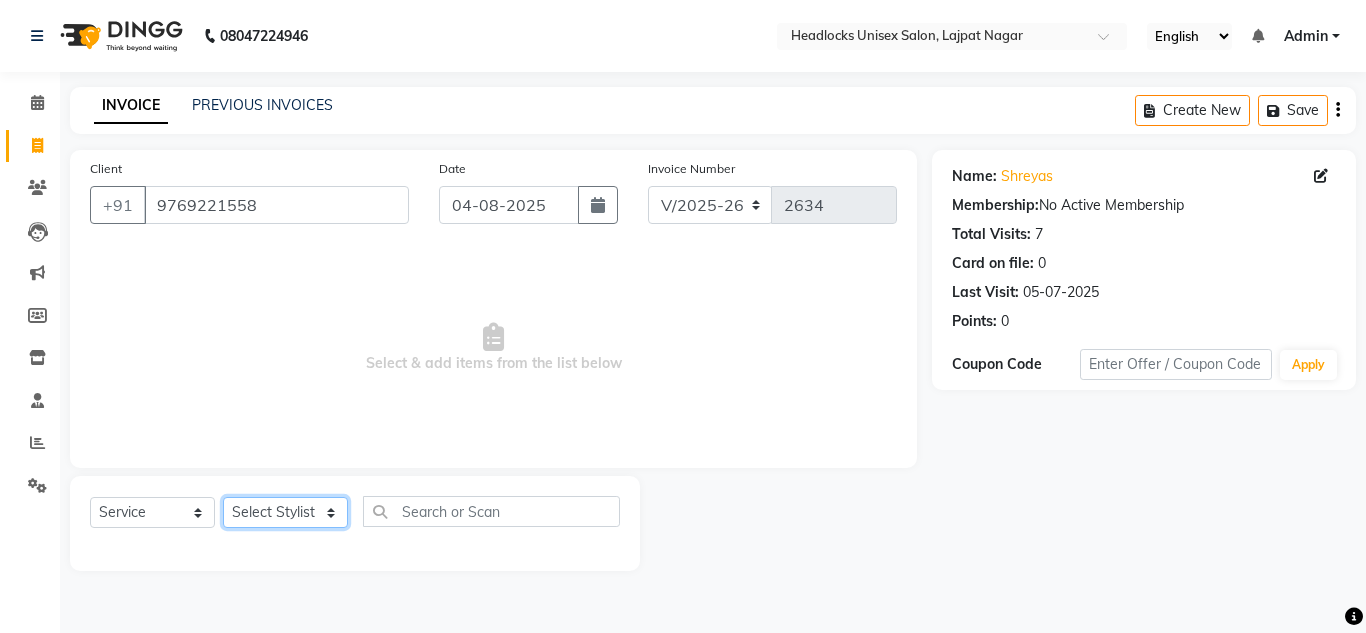 click on "Select Stylist Arman Atul Jannat Kaif Kartik Lucky Nazia Pinky Rashid Sabiya Sandeep Shankar Shavaz Malik Sudhir Suraj Vikas Vinay Roy Vinod" 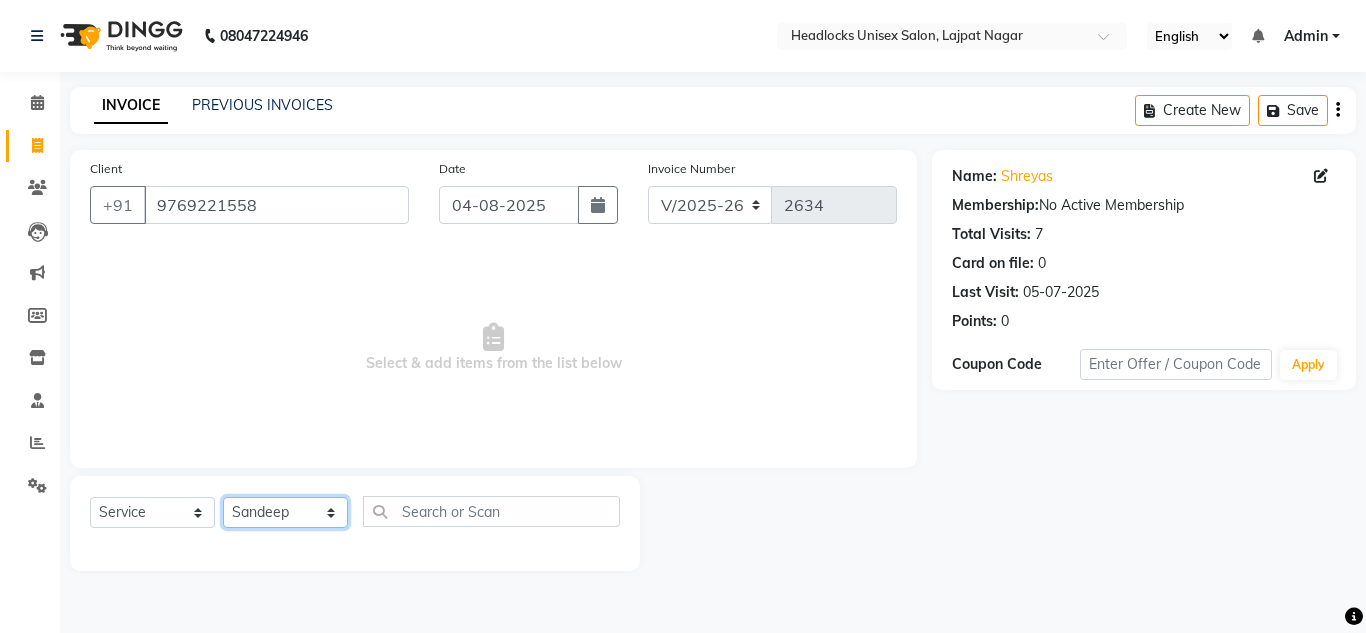 click on "Select Stylist Arman Atul Jannat Kaif Kartik Lucky Nazia Pinky Rashid Sabiya Sandeep Shankar Shavaz Malik Sudhir Suraj Vikas Vinay Roy Vinod" 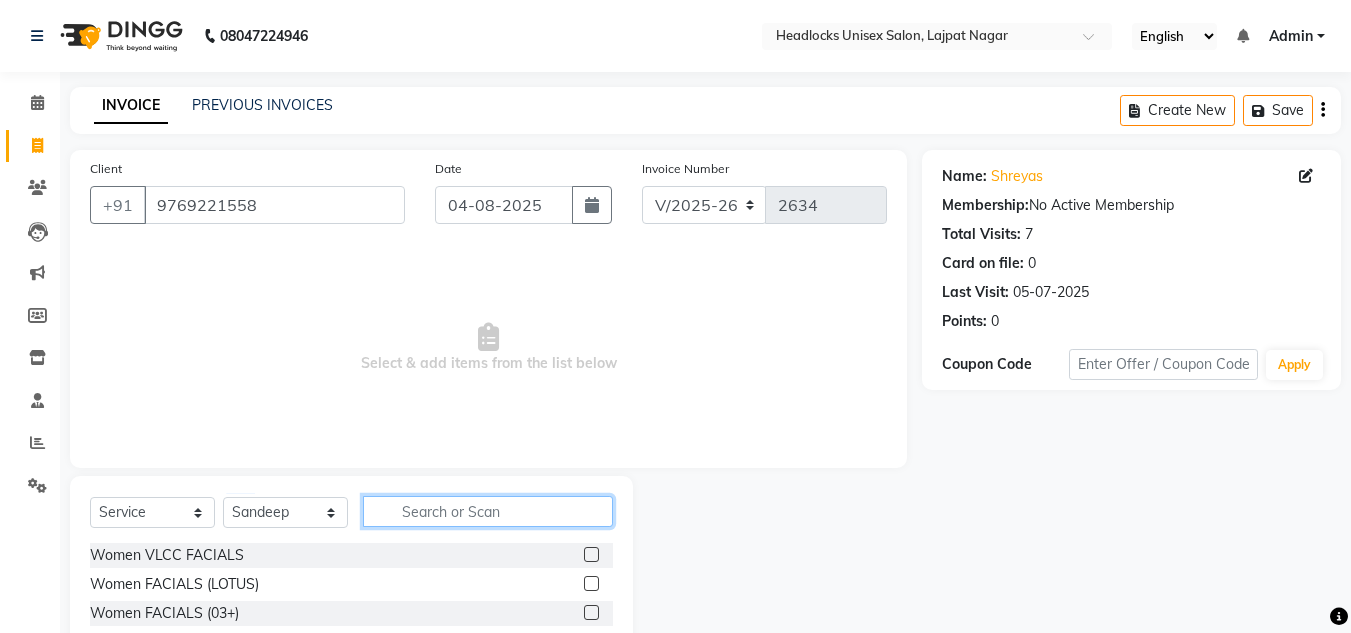 click 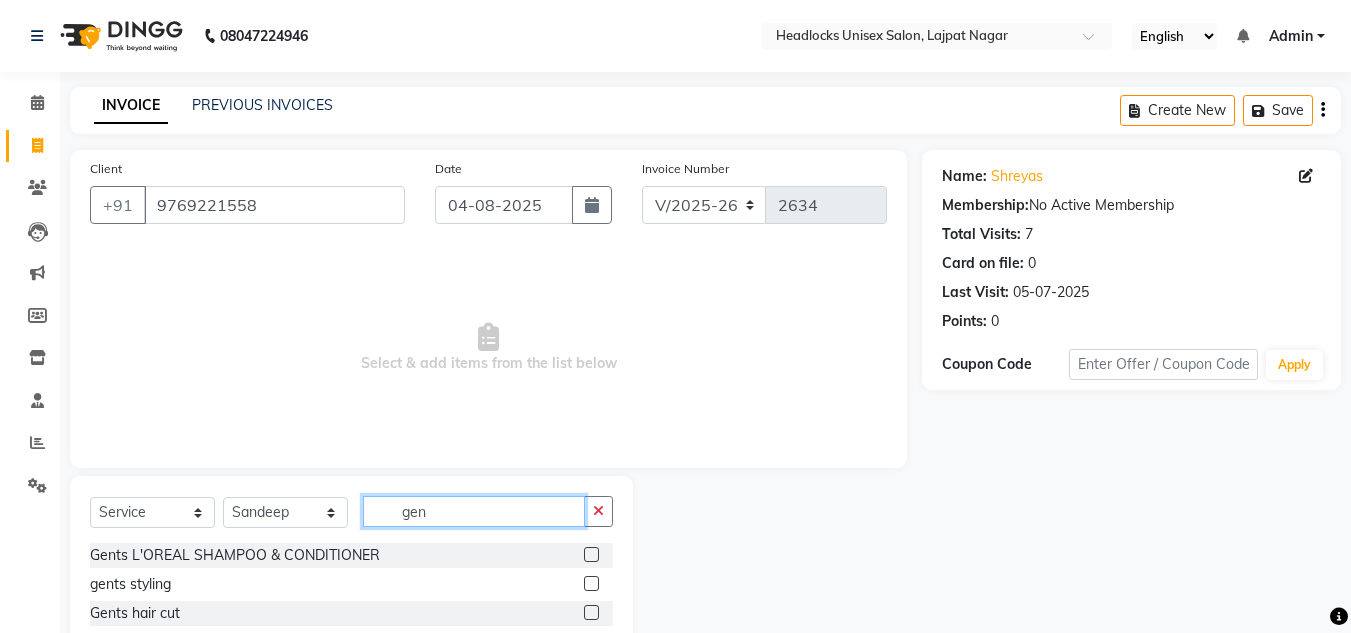 scroll, scrollTop: 132, scrollLeft: 0, axis: vertical 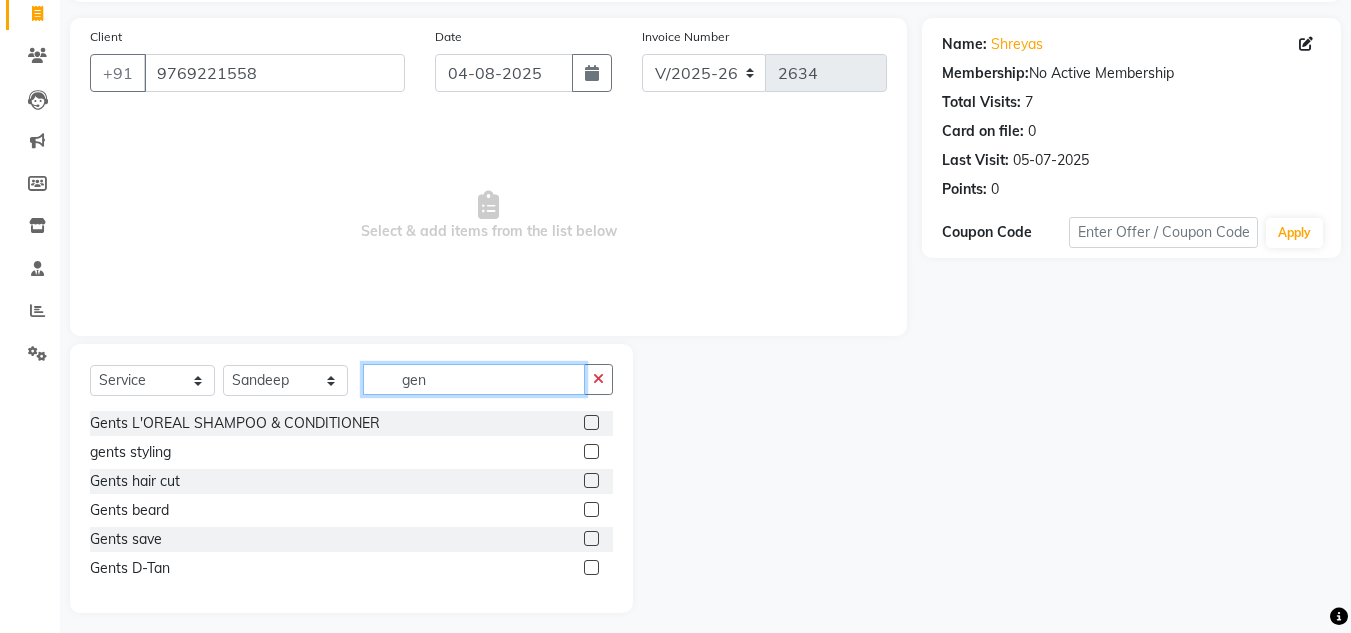 type on "gen" 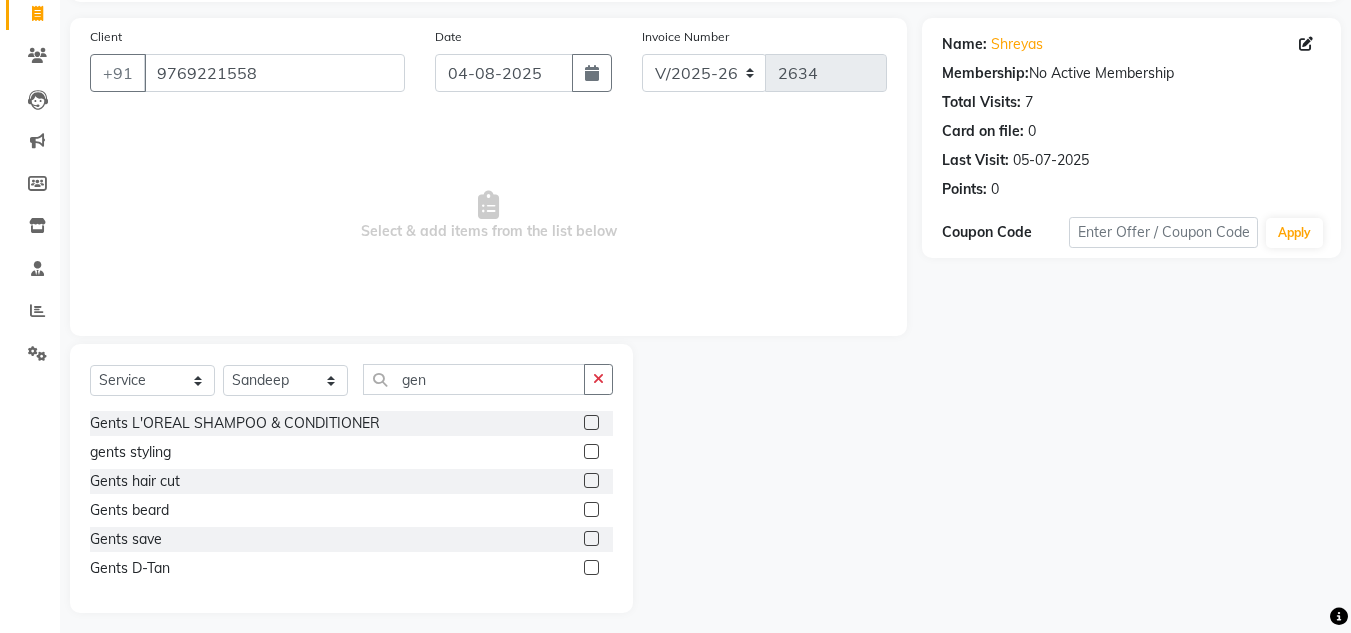 click 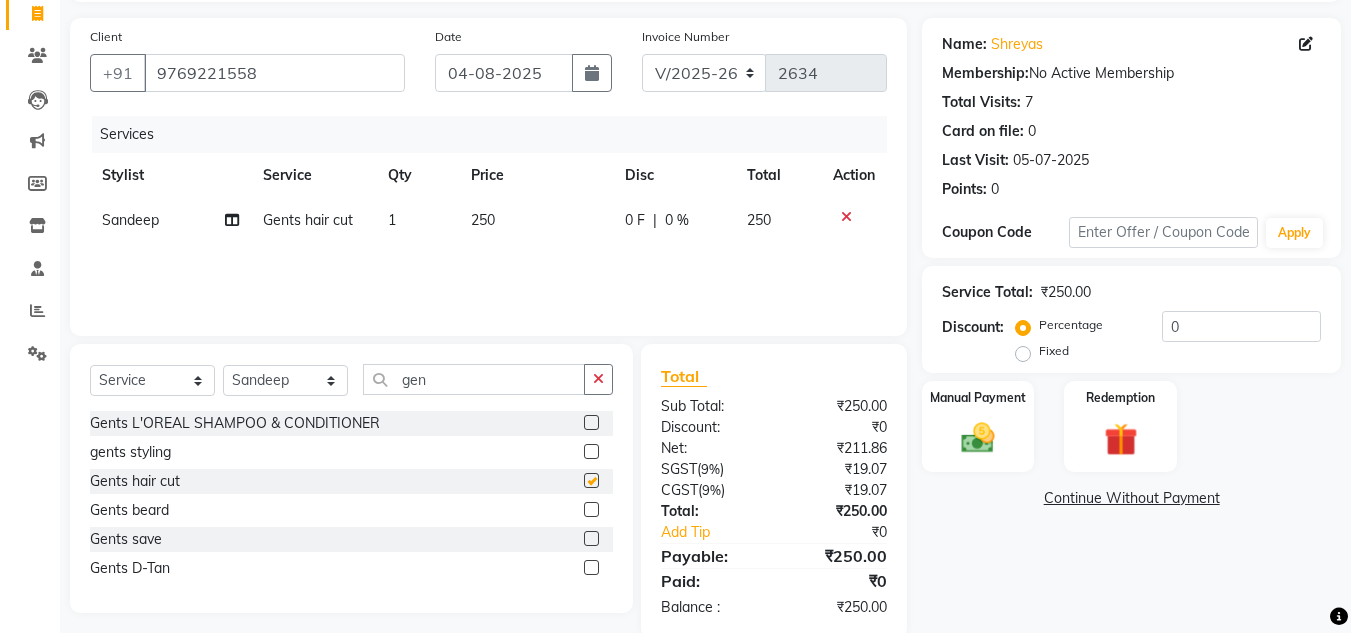 checkbox on "false" 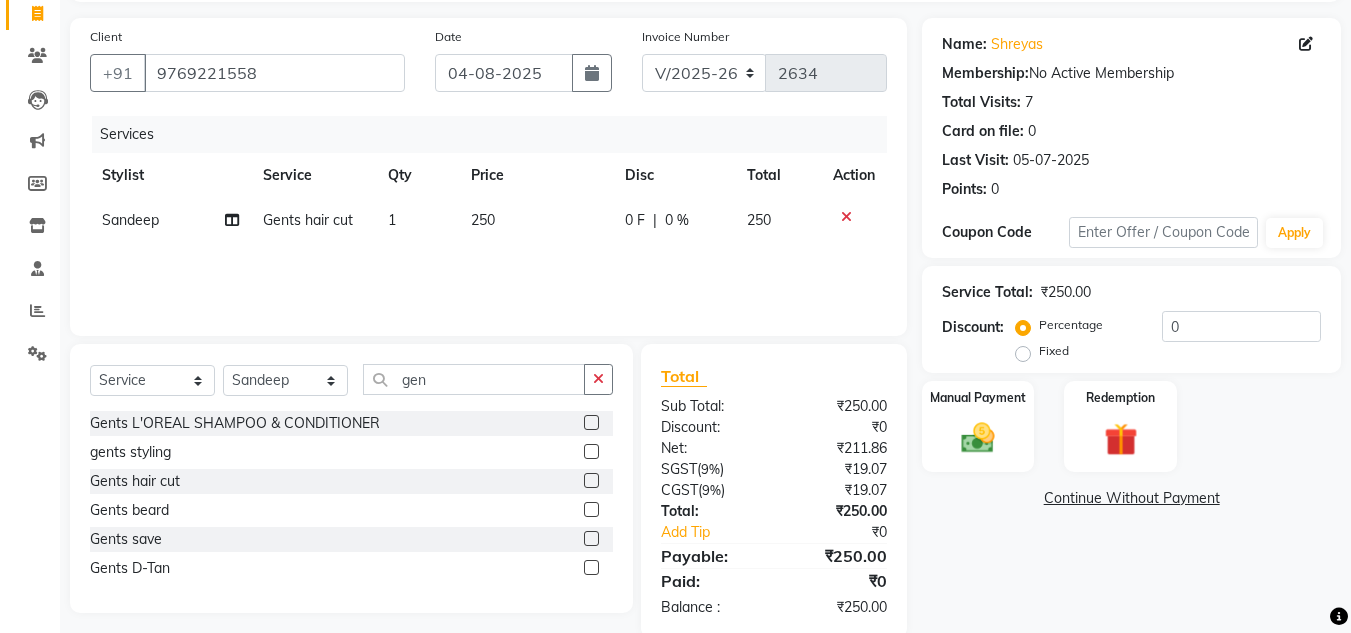 click 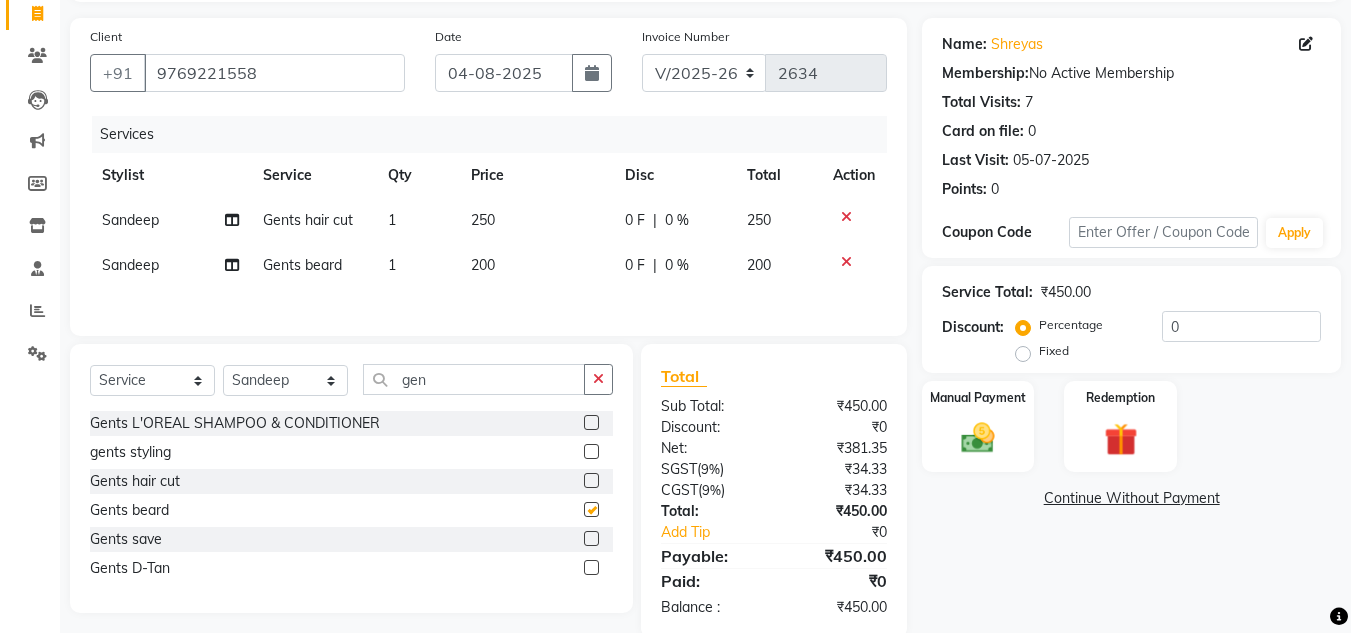 checkbox on "false" 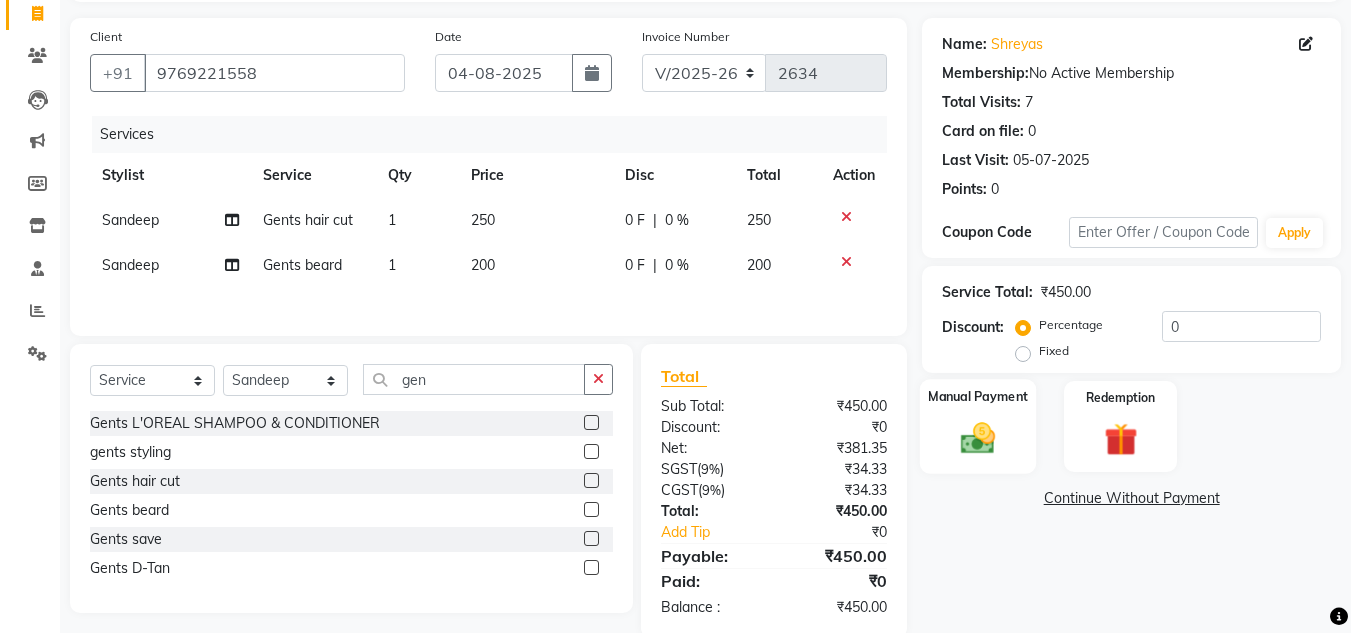 click 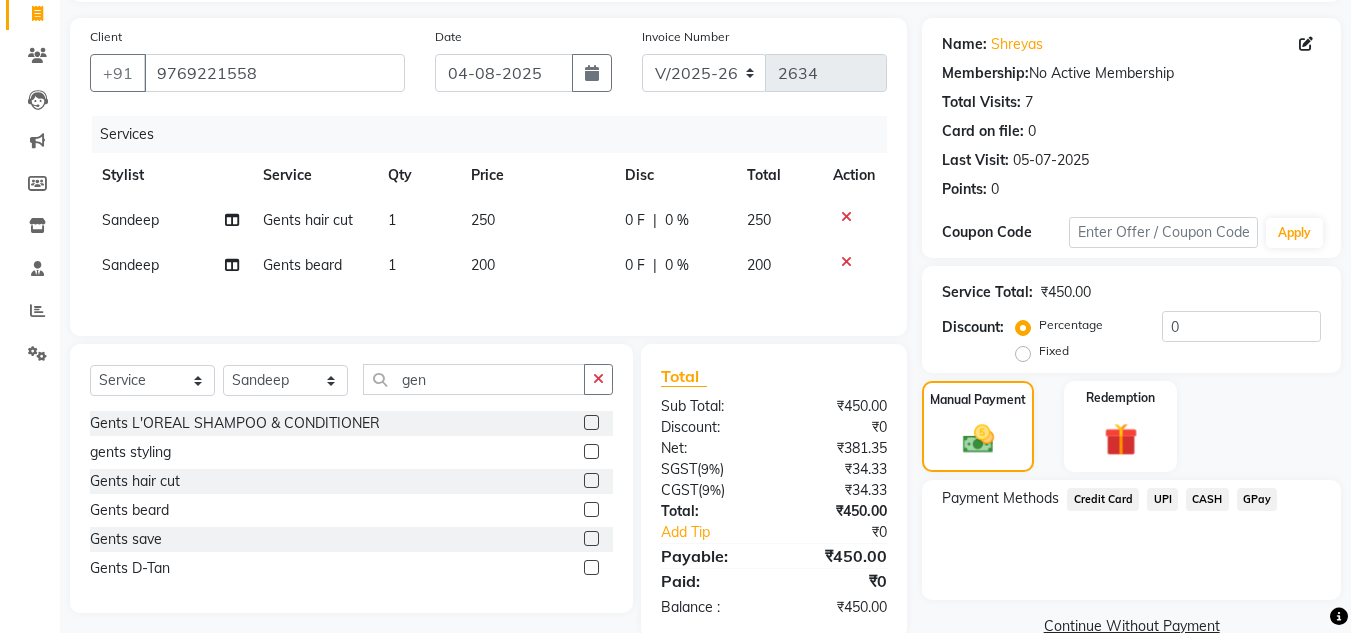 click on "UPI" 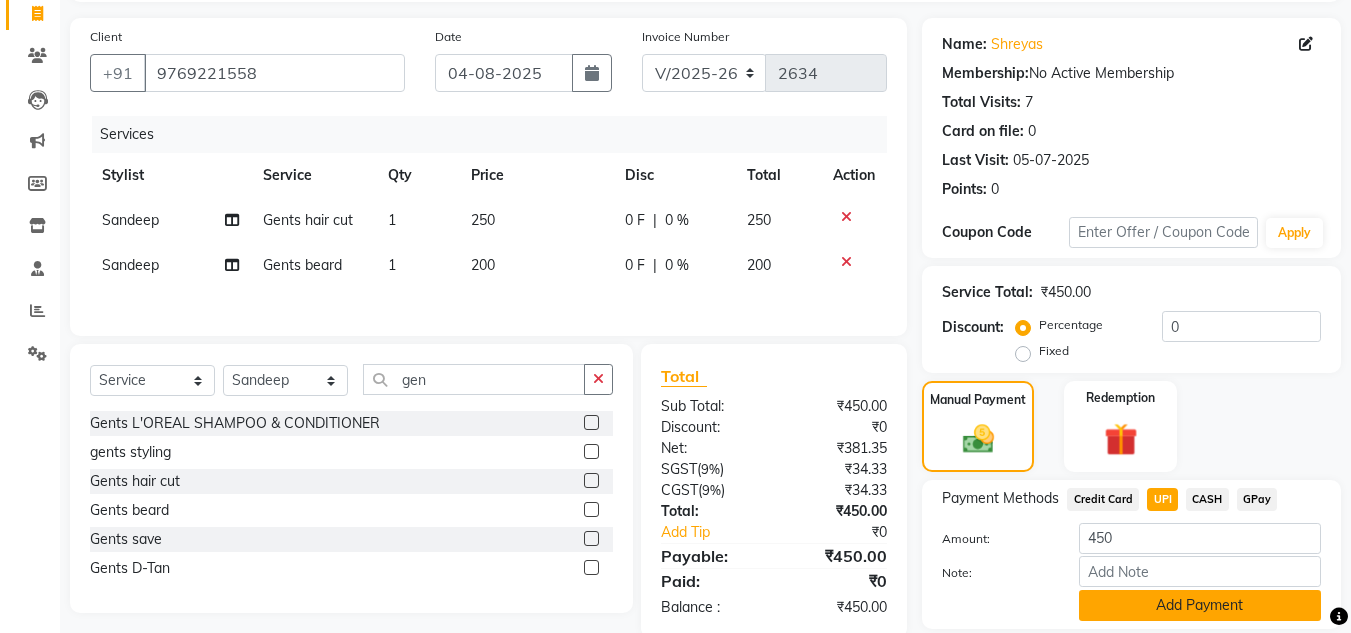 click on "Add Payment" 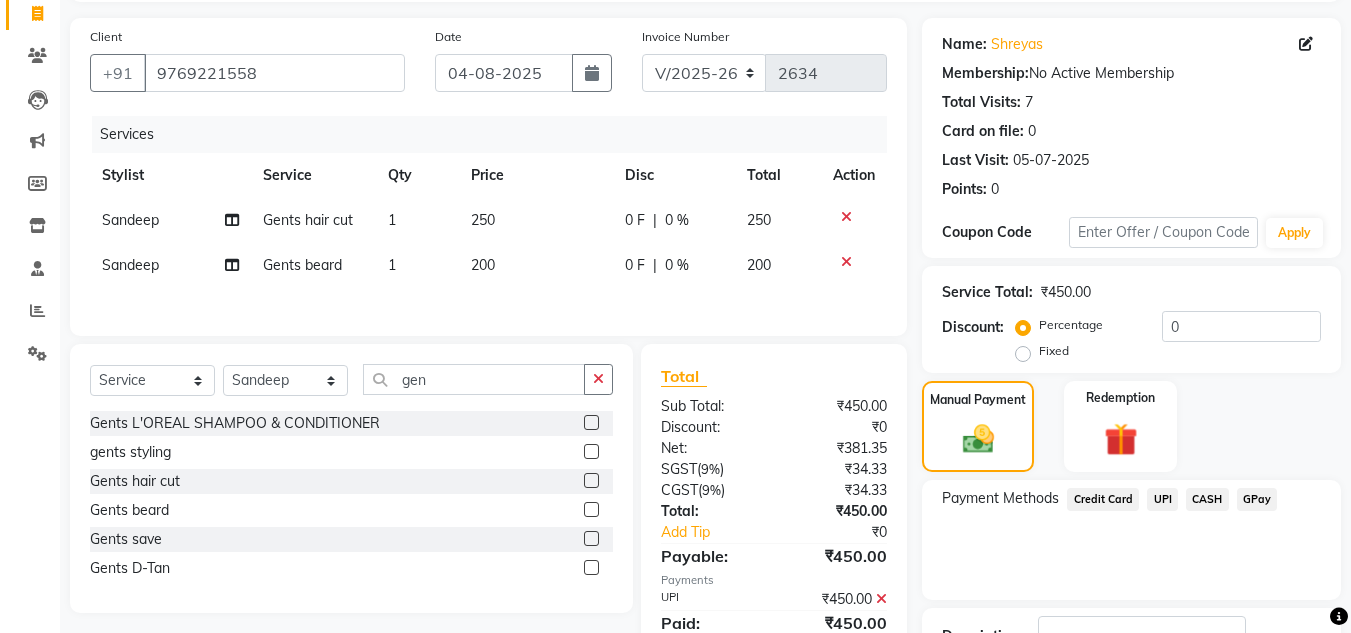 scroll, scrollTop: 275, scrollLeft: 0, axis: vertical 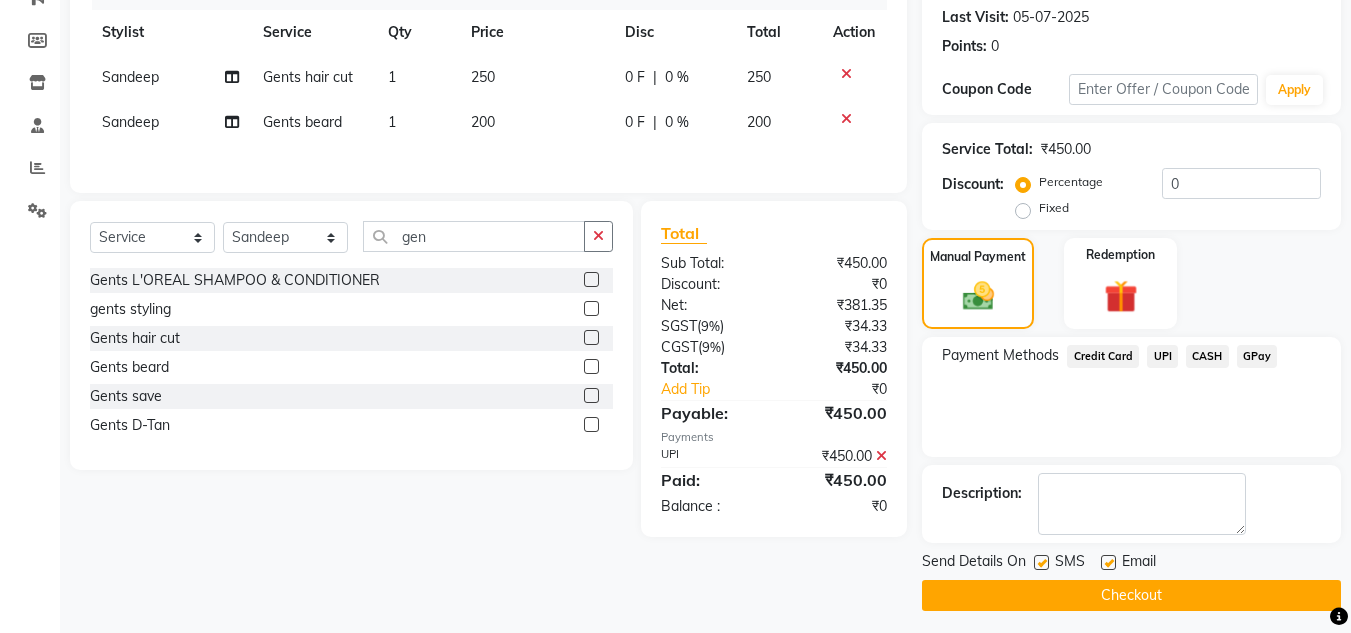 click on "Checkout" 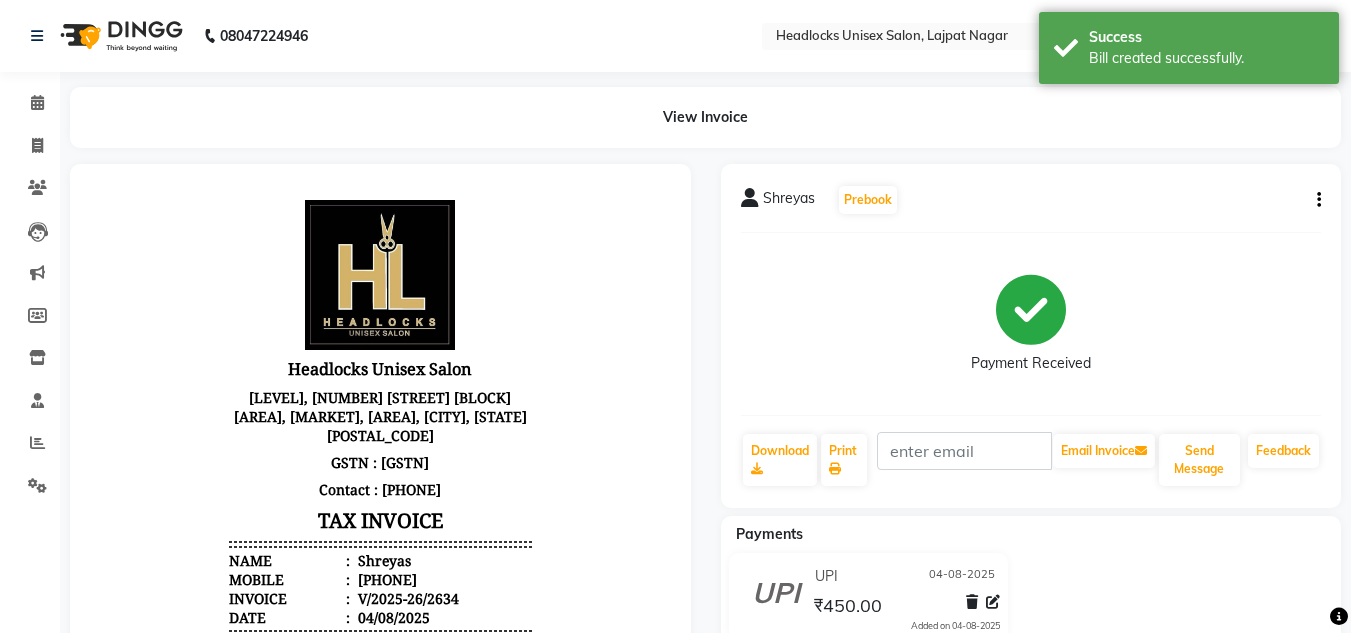 scroll, scrollTop: 0, scrollLeft: 0, axis: both 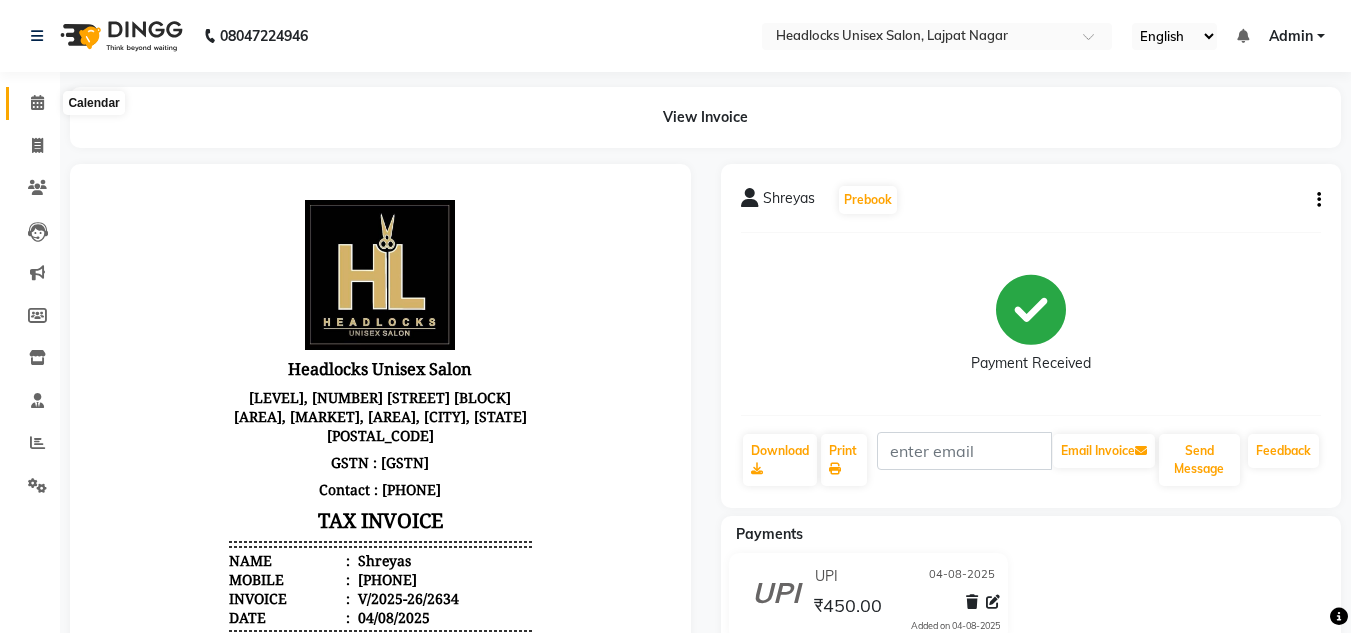 click 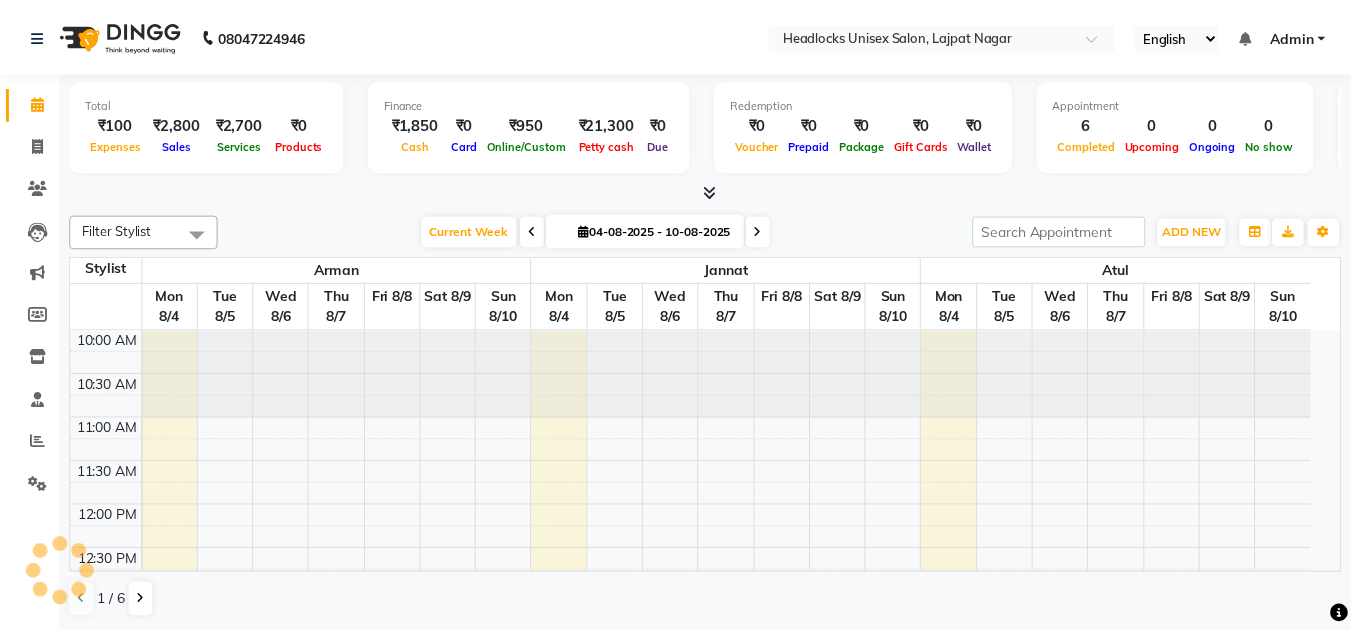 scroll, scrollTop: 0, scrollLeft: 0, axis: both 